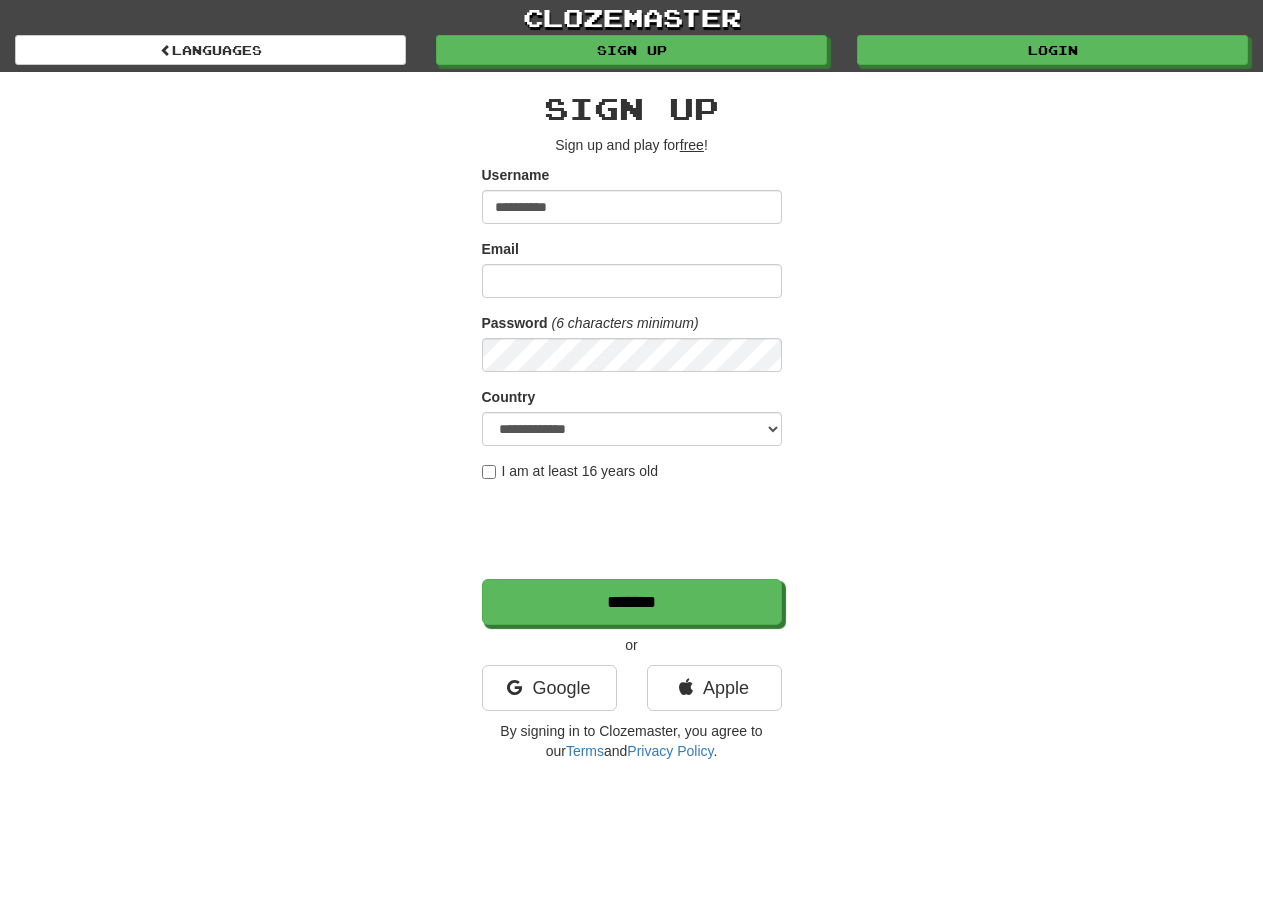 scroll, scrollTop: 0, scrollLeft: 0, axis: both 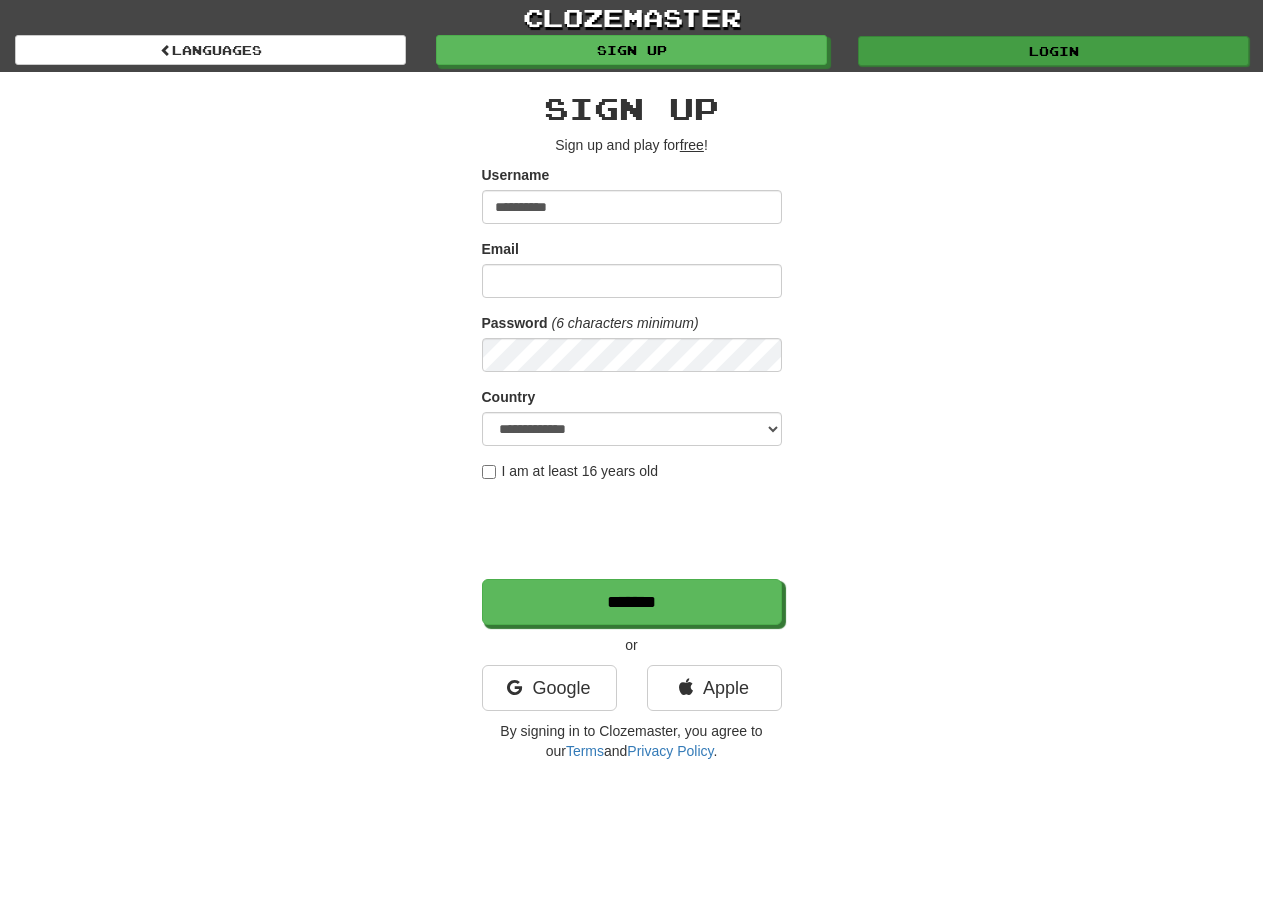 type on "**********" 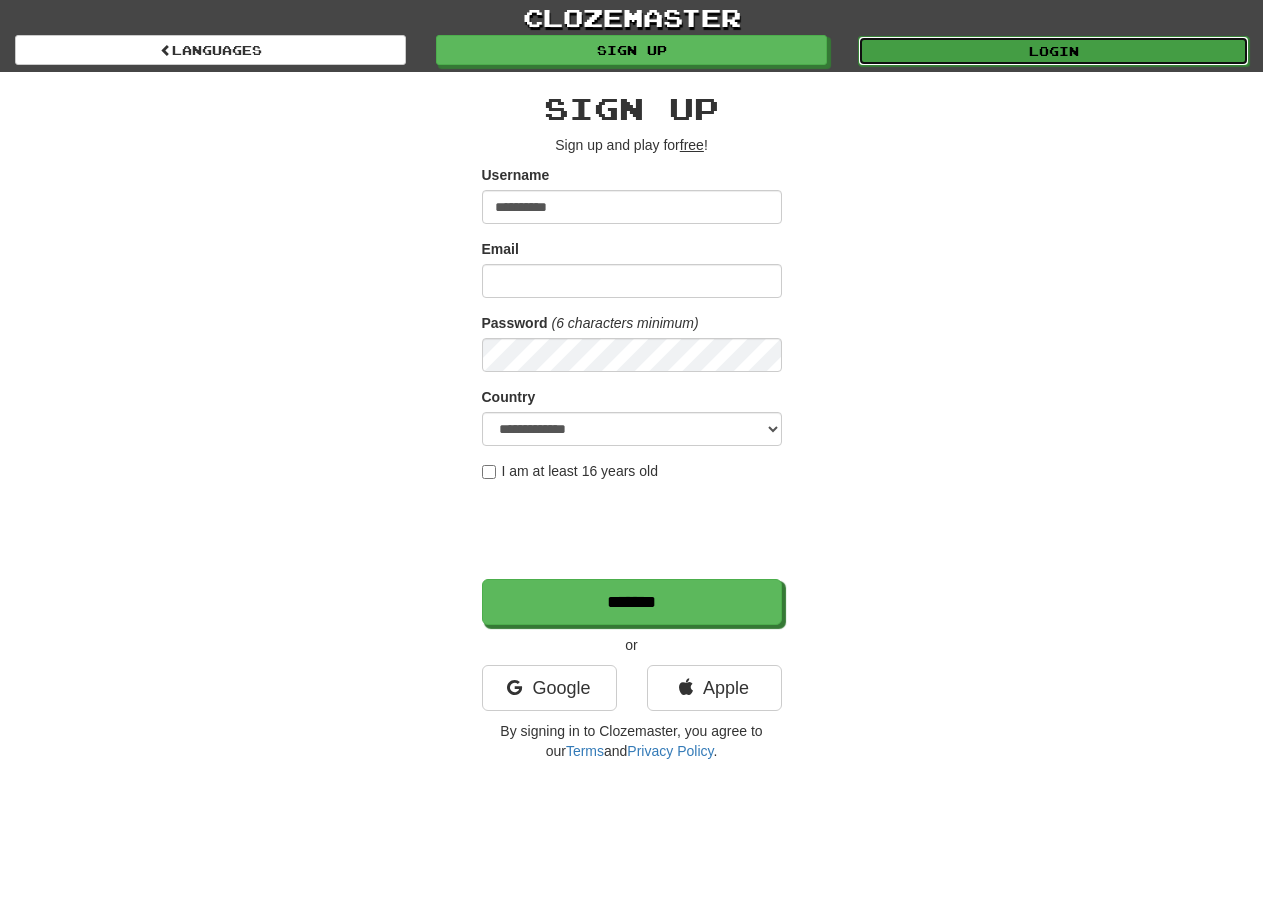 click on "Login" at bounding box center (1053, 51) 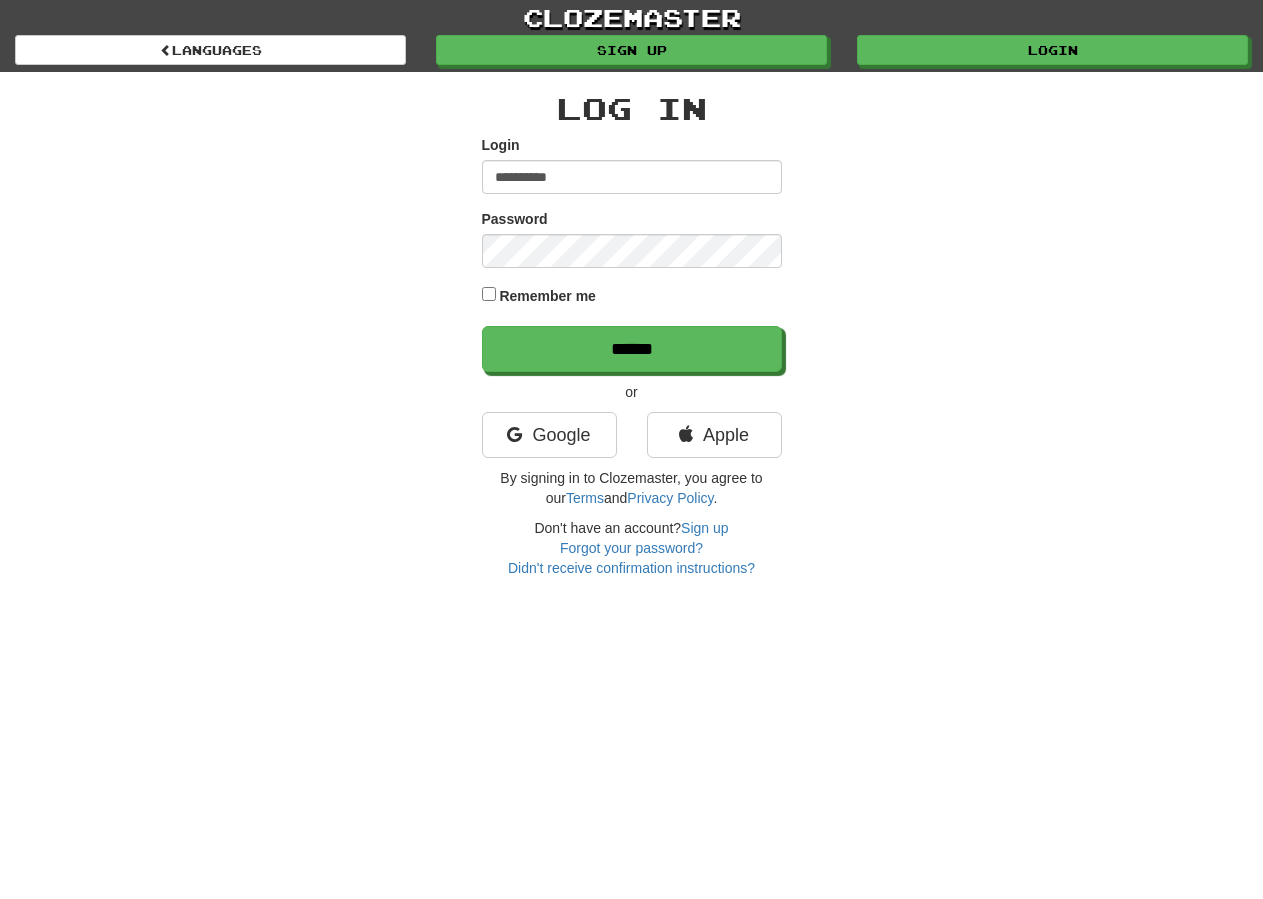scroll, scrollTop: 0, scrollLeft: 0, axis: both 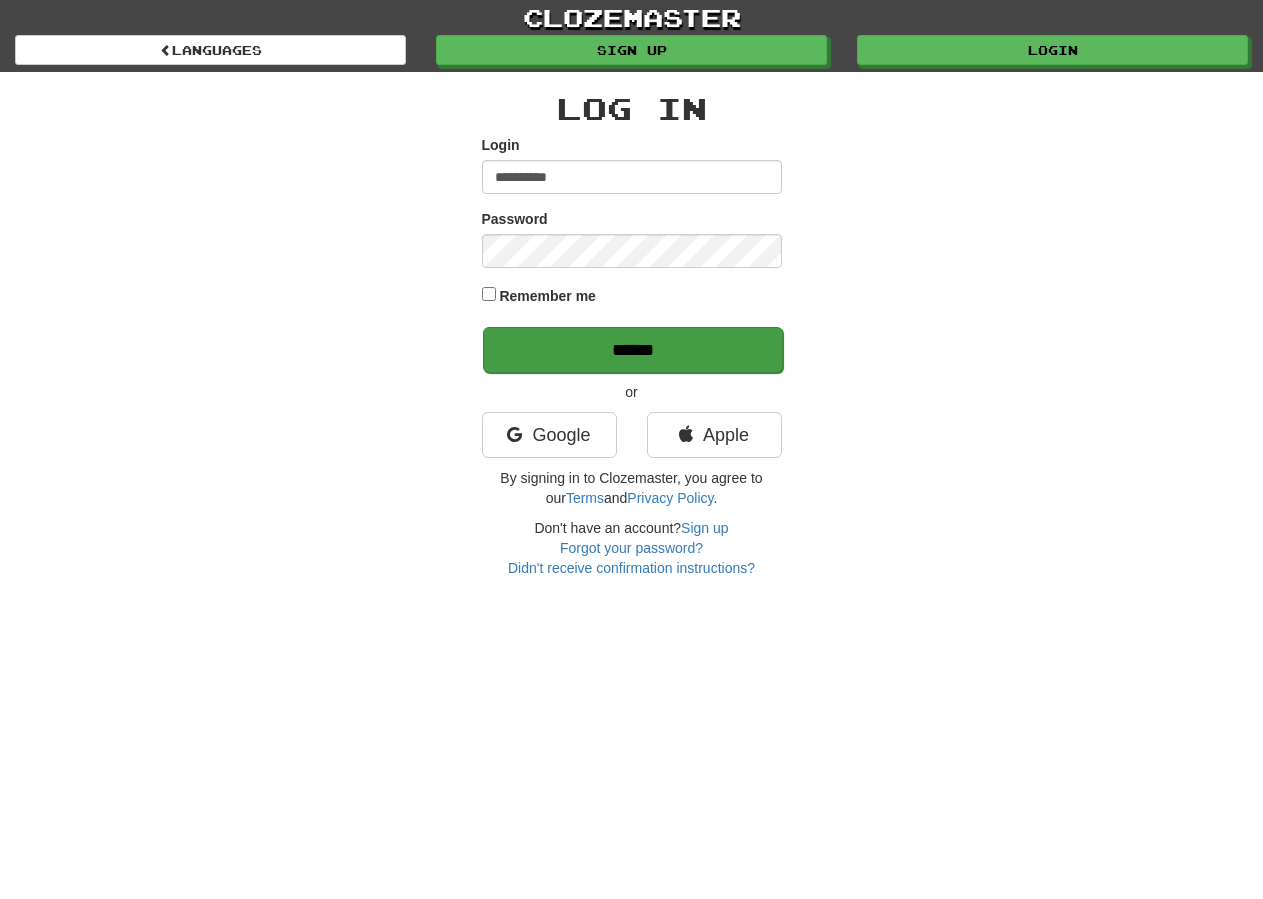 type on "**********" 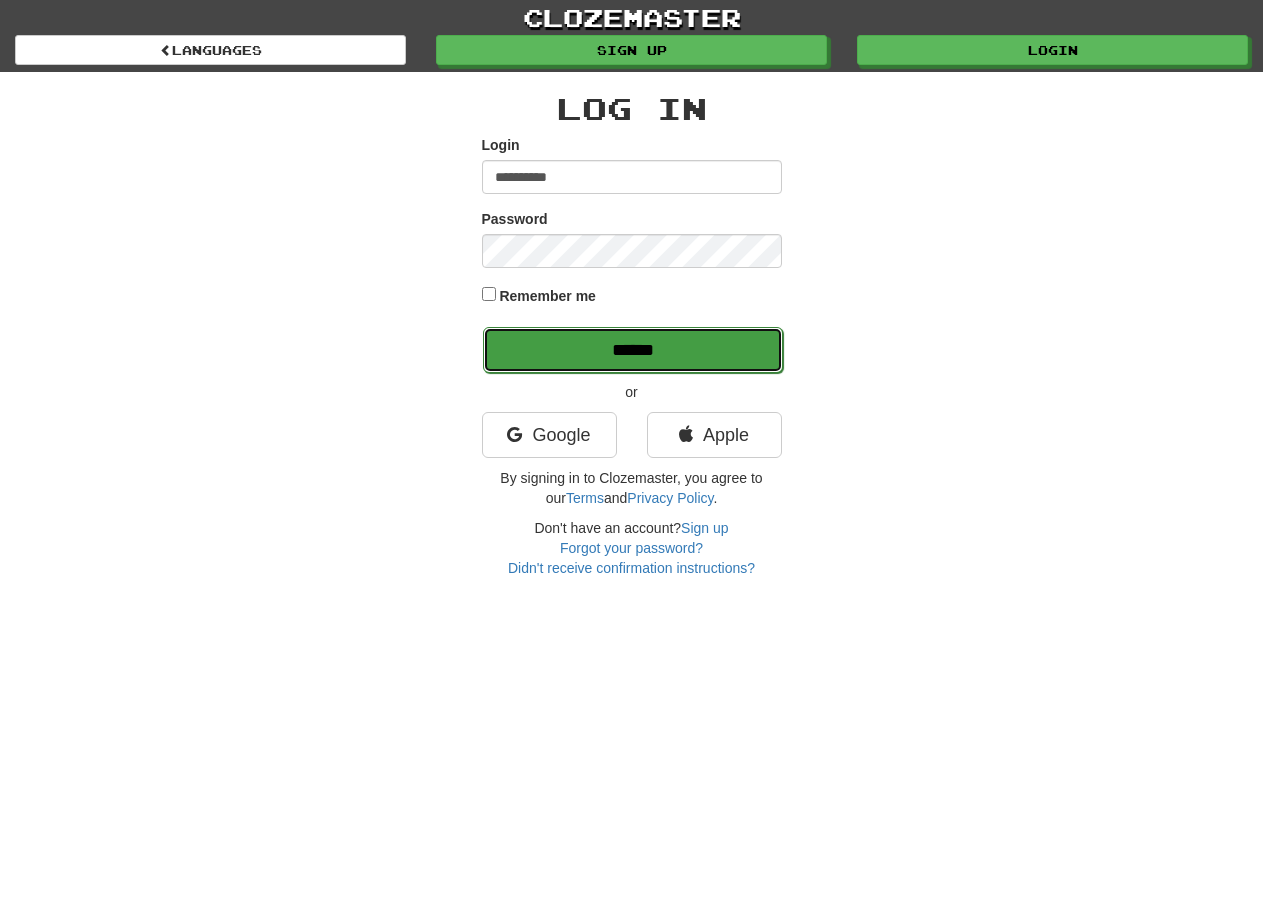 click on "******" at bounding box center (633, 350) 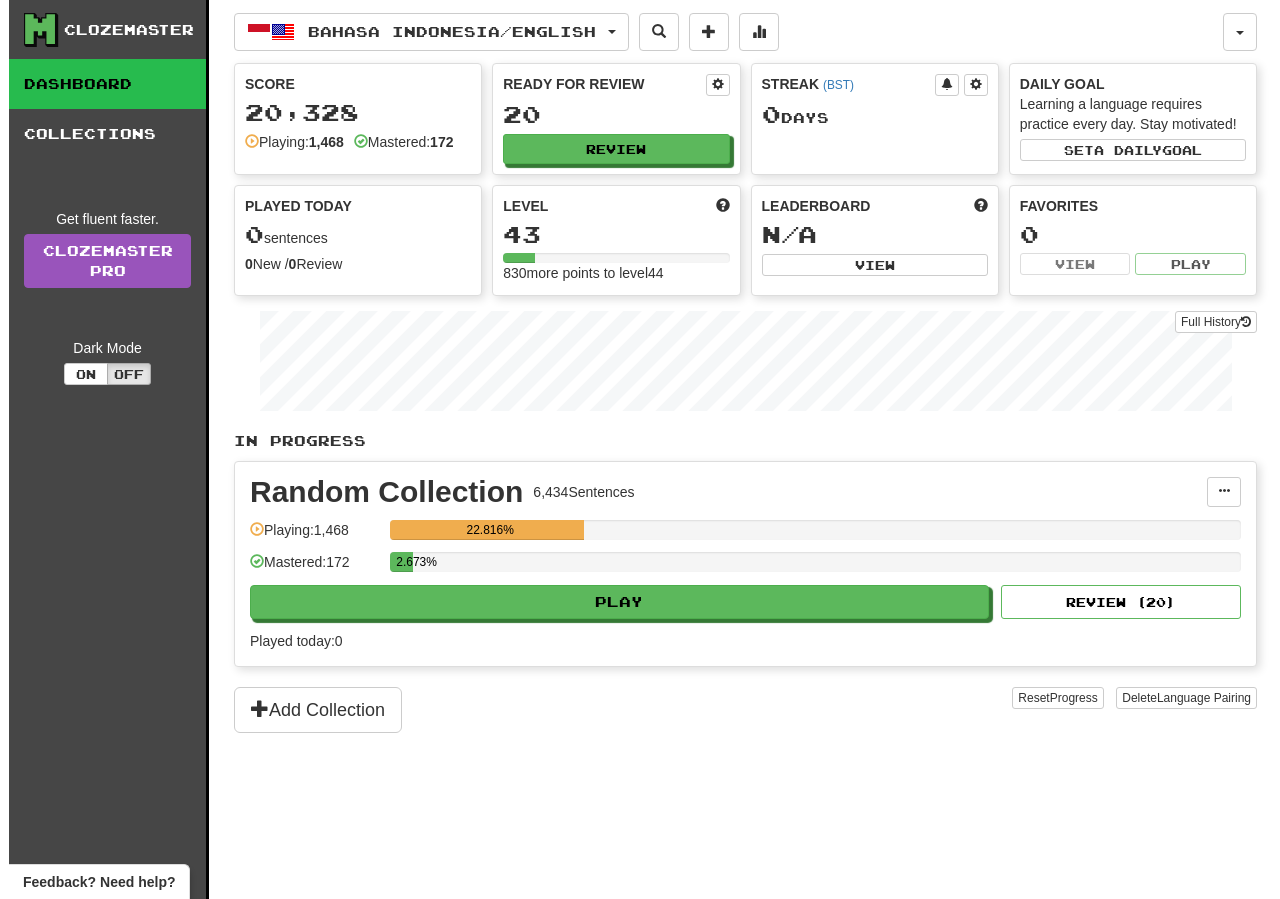 scroll, scrollTop: 0, scrollLeft: 0, axis: both 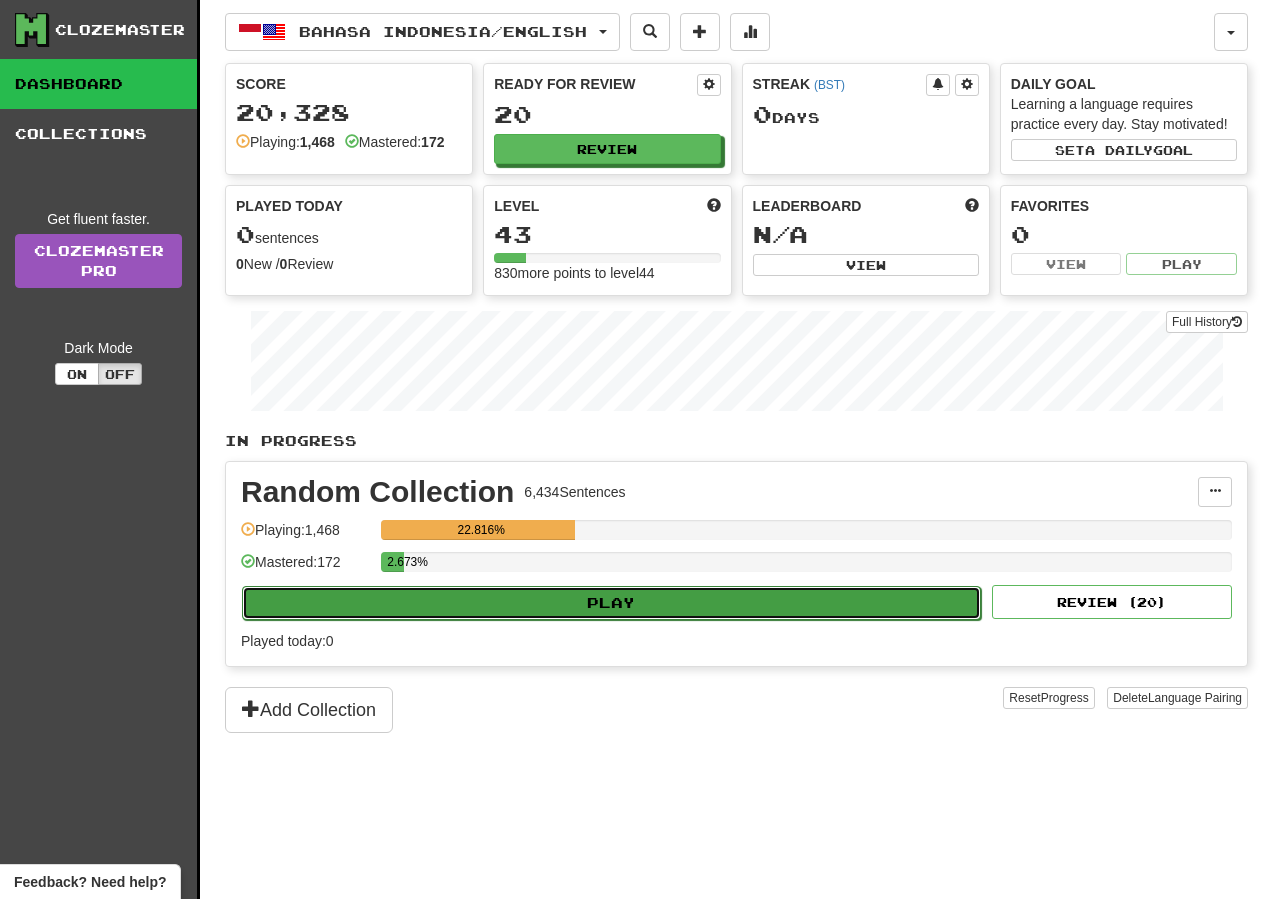 click on "Play" at bounding box center (611, 603) 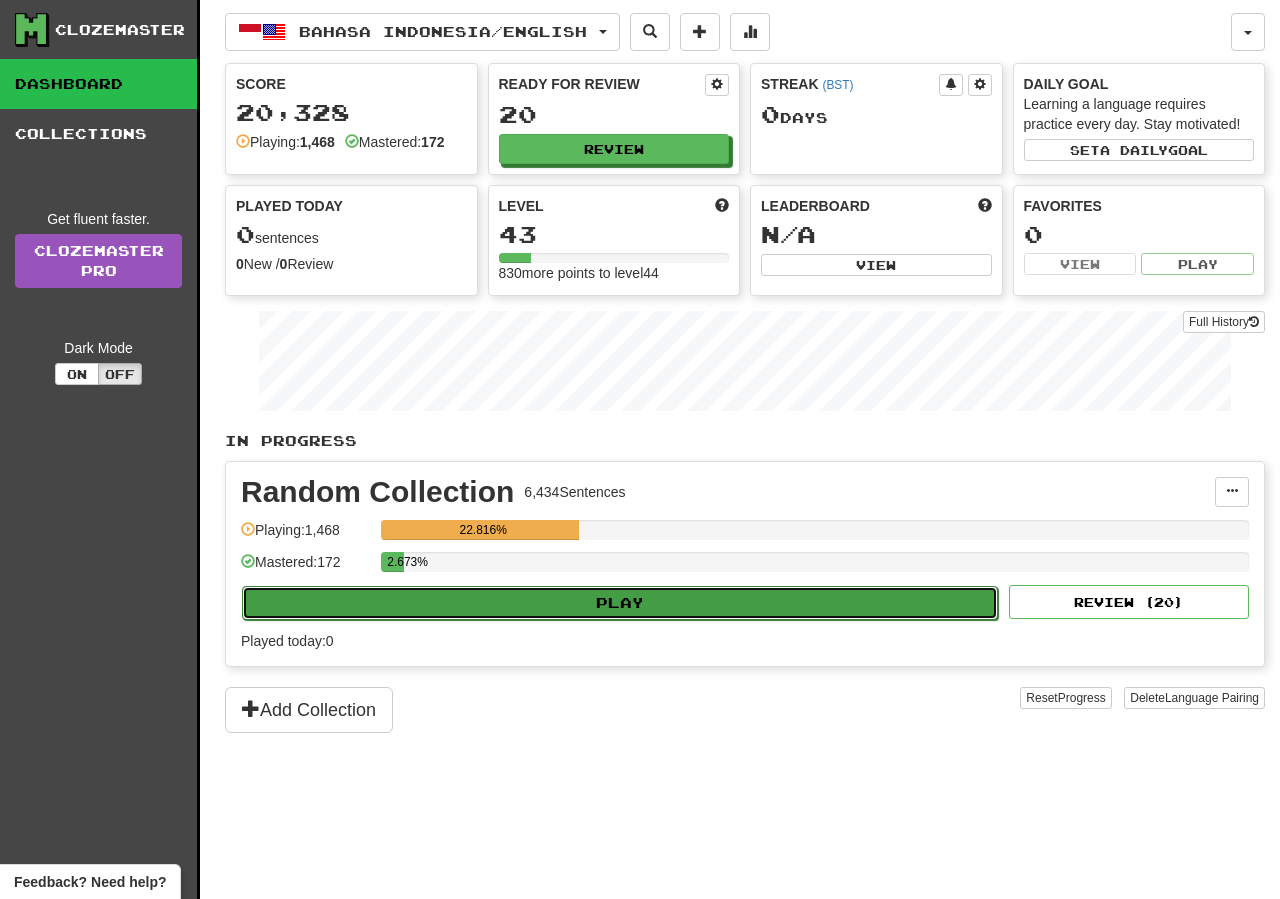 select on "**" 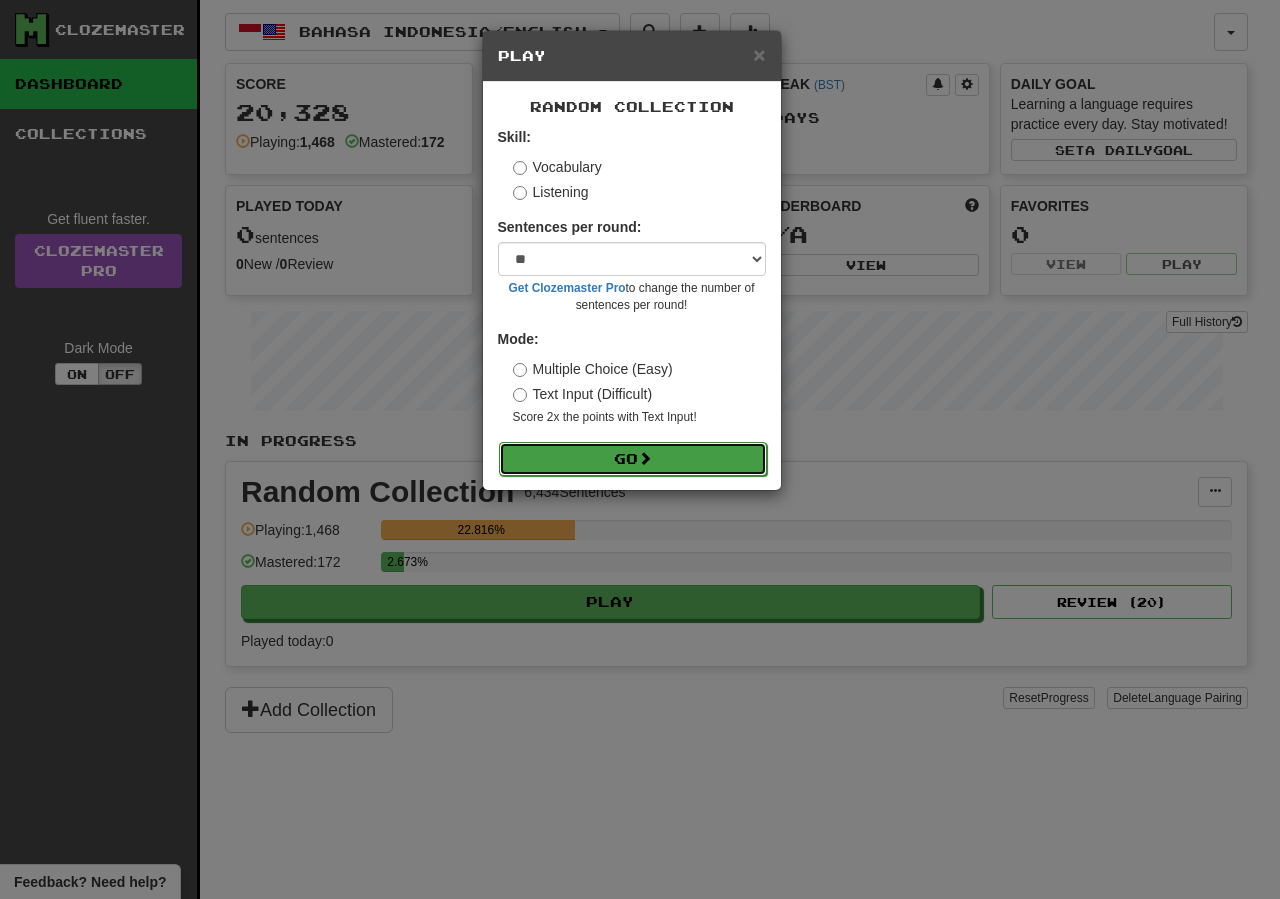 click on "Go" at bounding box center (633, 459) 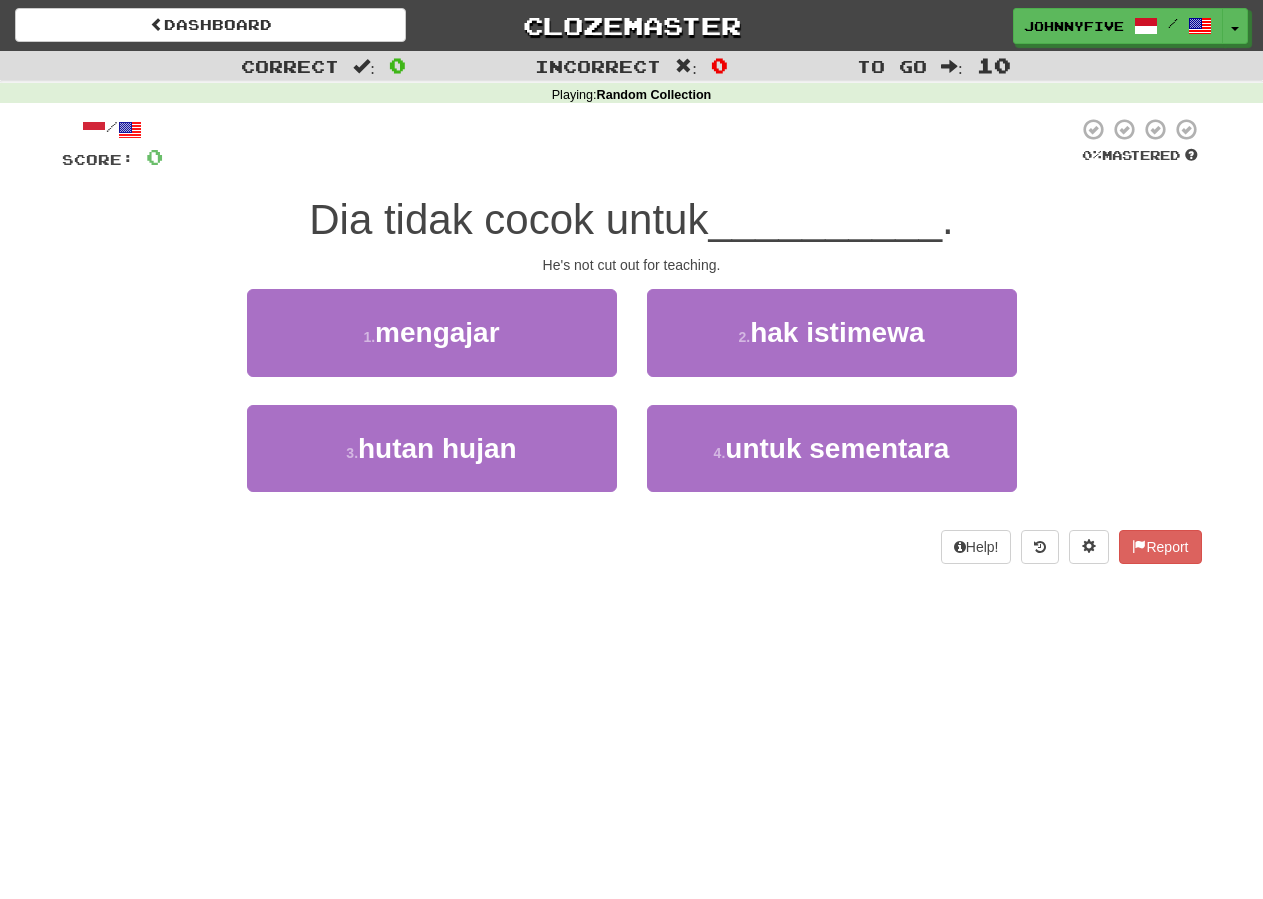 scroll, scrollTop: 0, scrollLeft: 0, axis: both 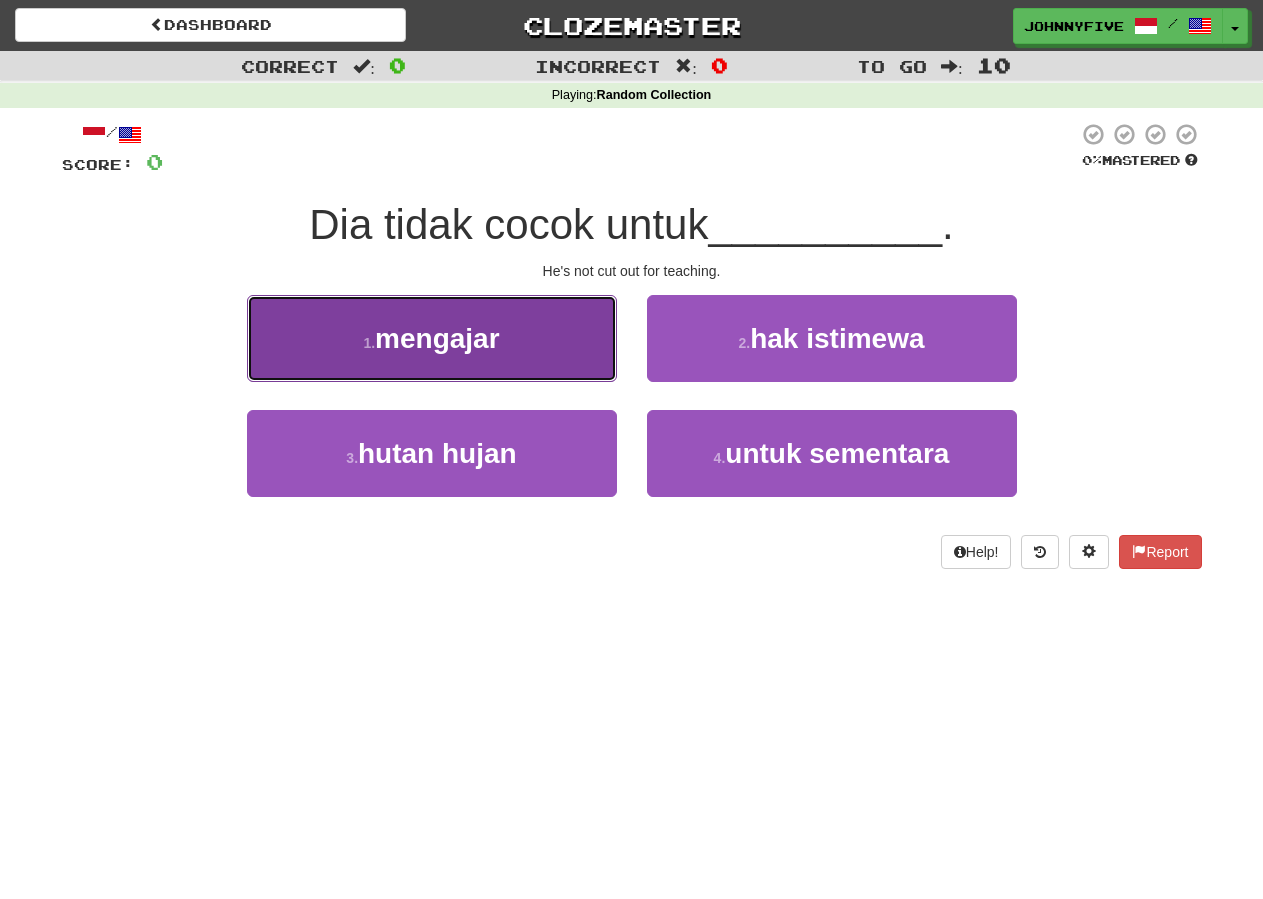 click on "[NUMBER] .  mengajar" at bounding box center [432, 338] 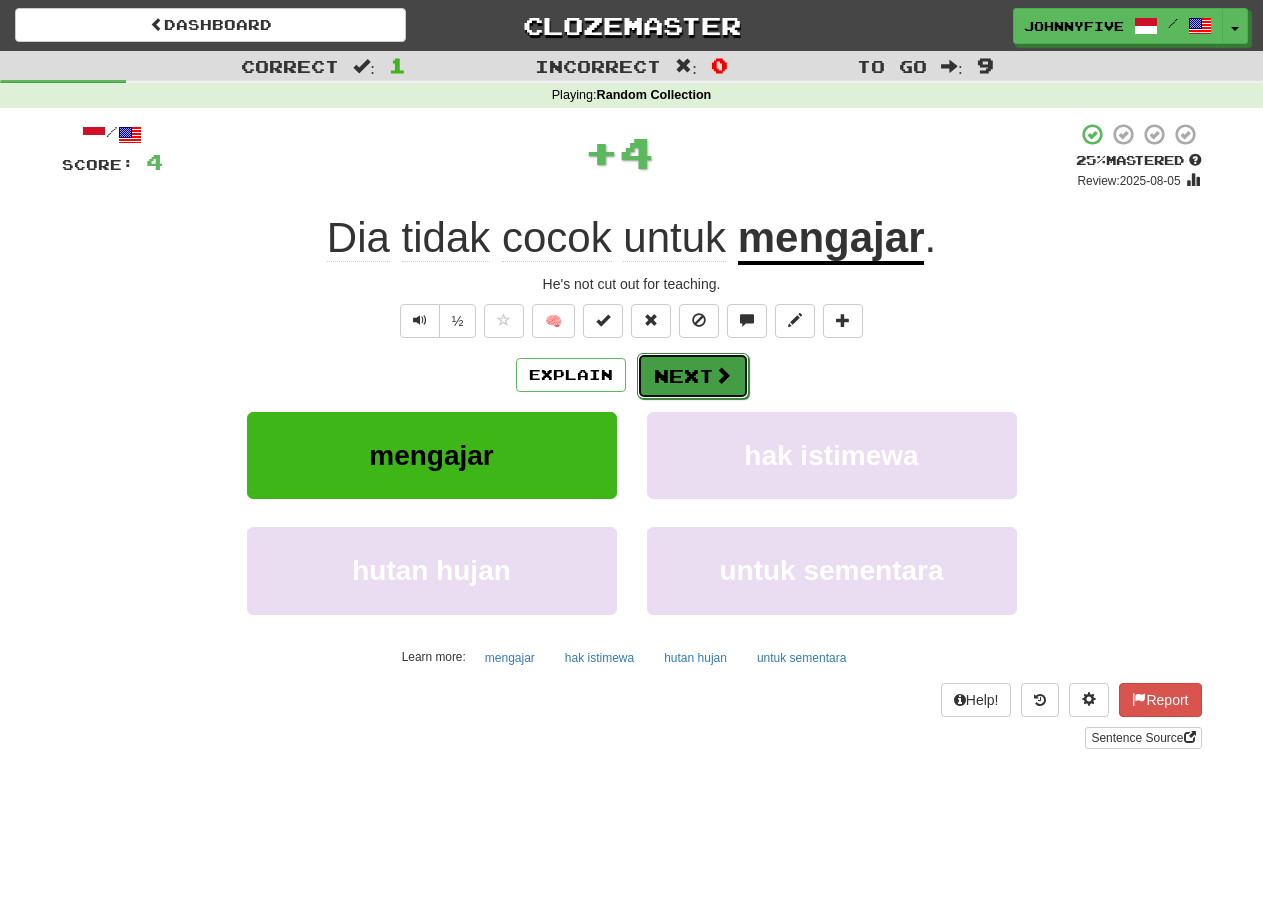 click on "Next" at bounding box center (693, 376) 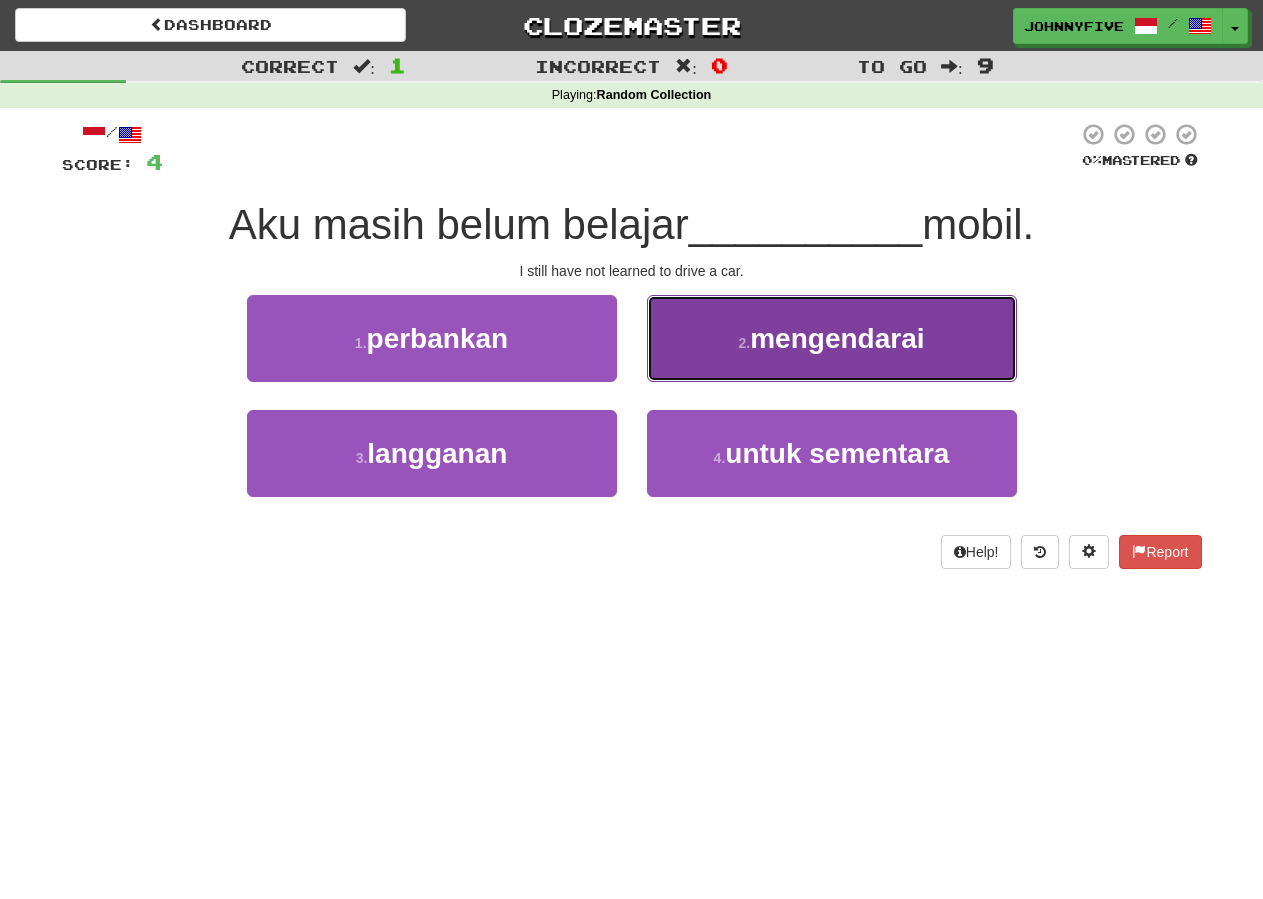 click on "mengendarai" at bounding box center (837, 338) 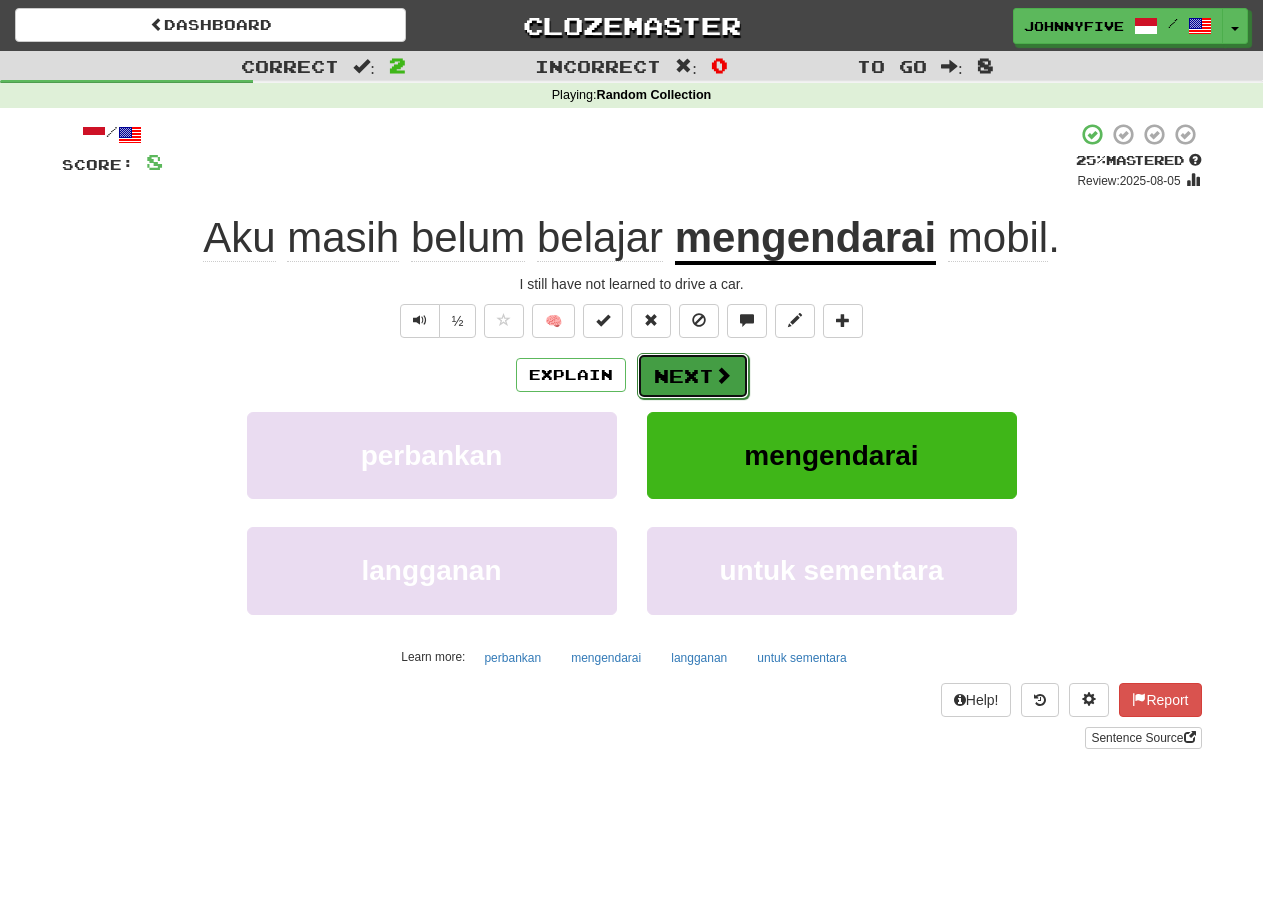 click at bounding box center [723, 375] 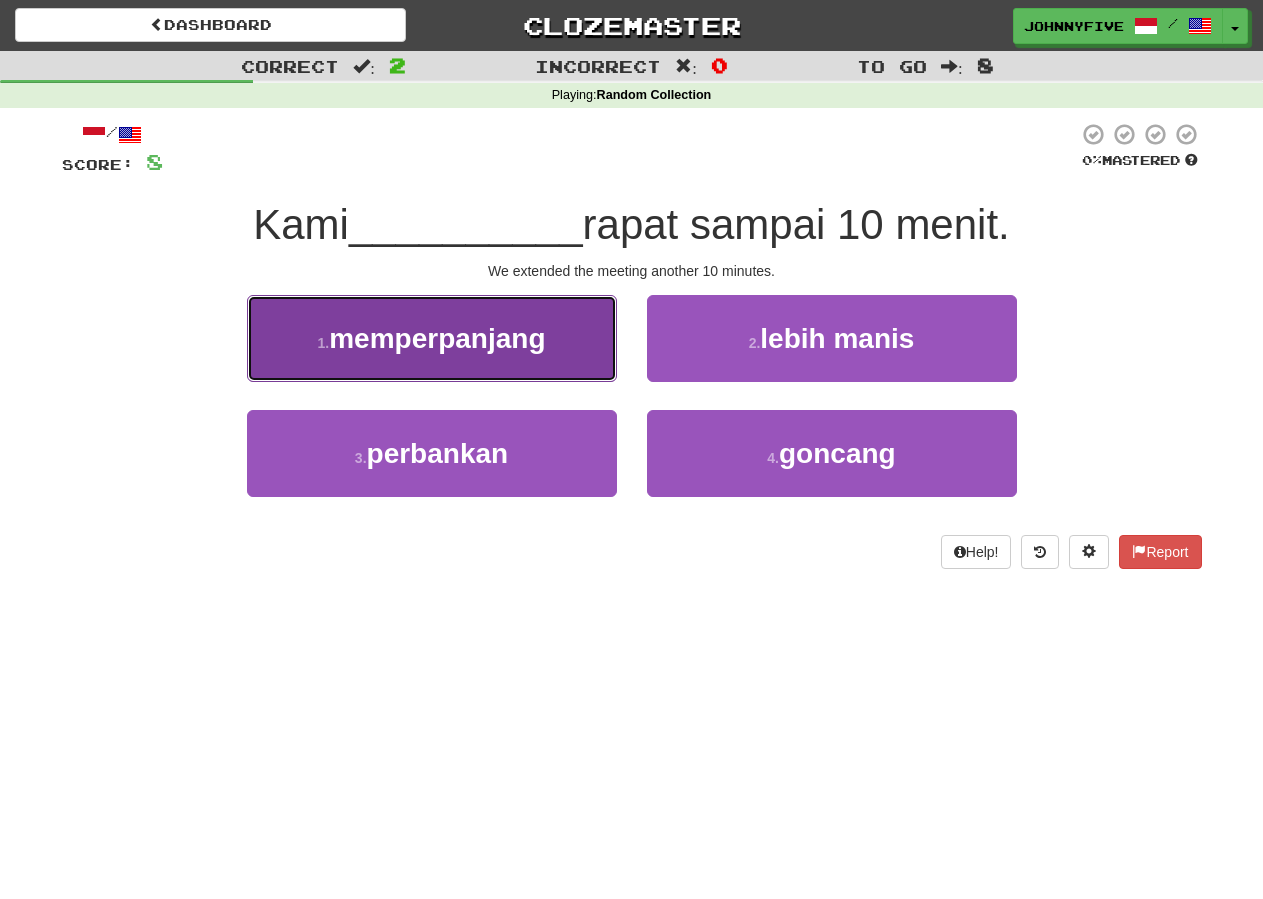 click on "[NUMBER] .  memperpanjang" at bounding box center [432, 338] 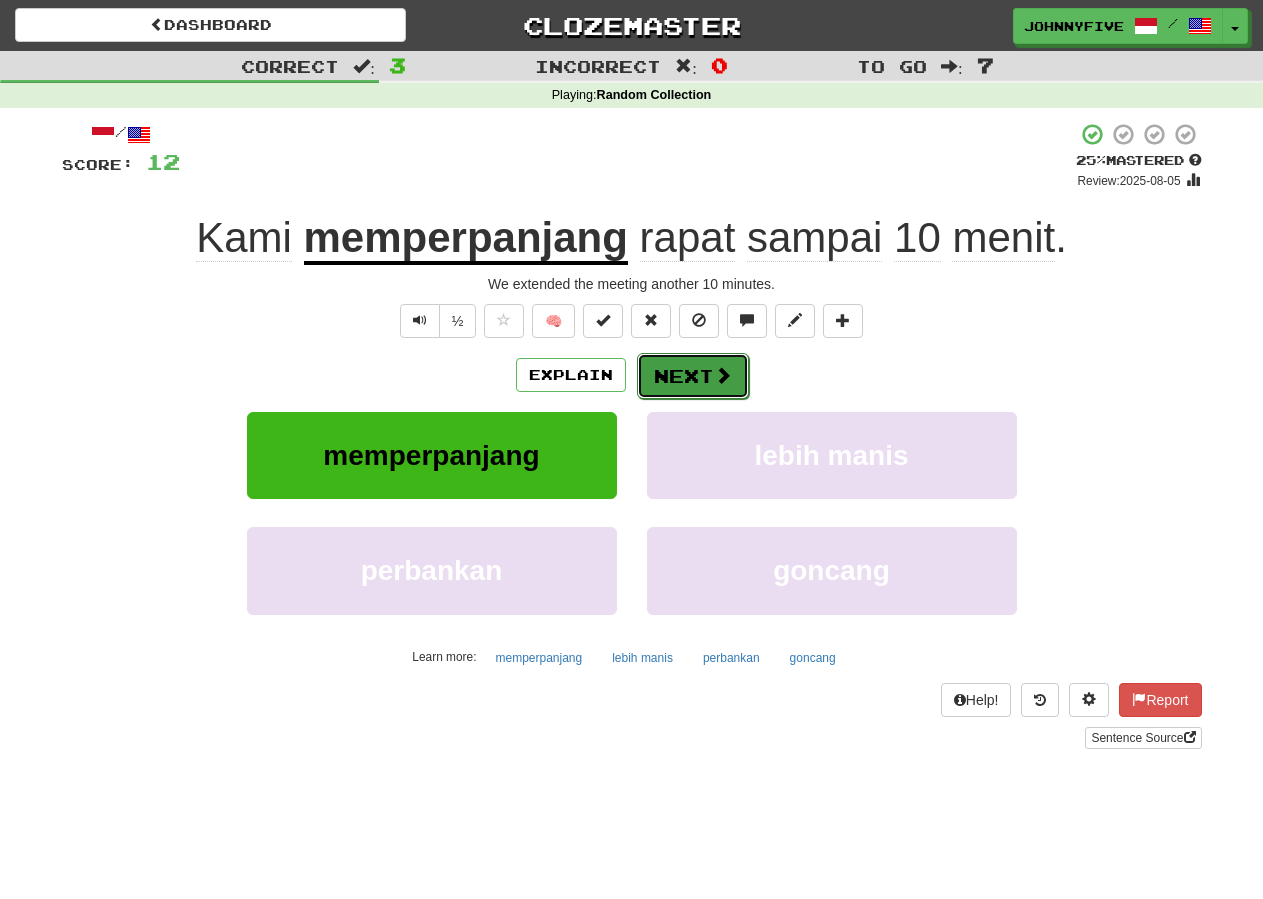 click on "Next" at bounding box center (693, 376) 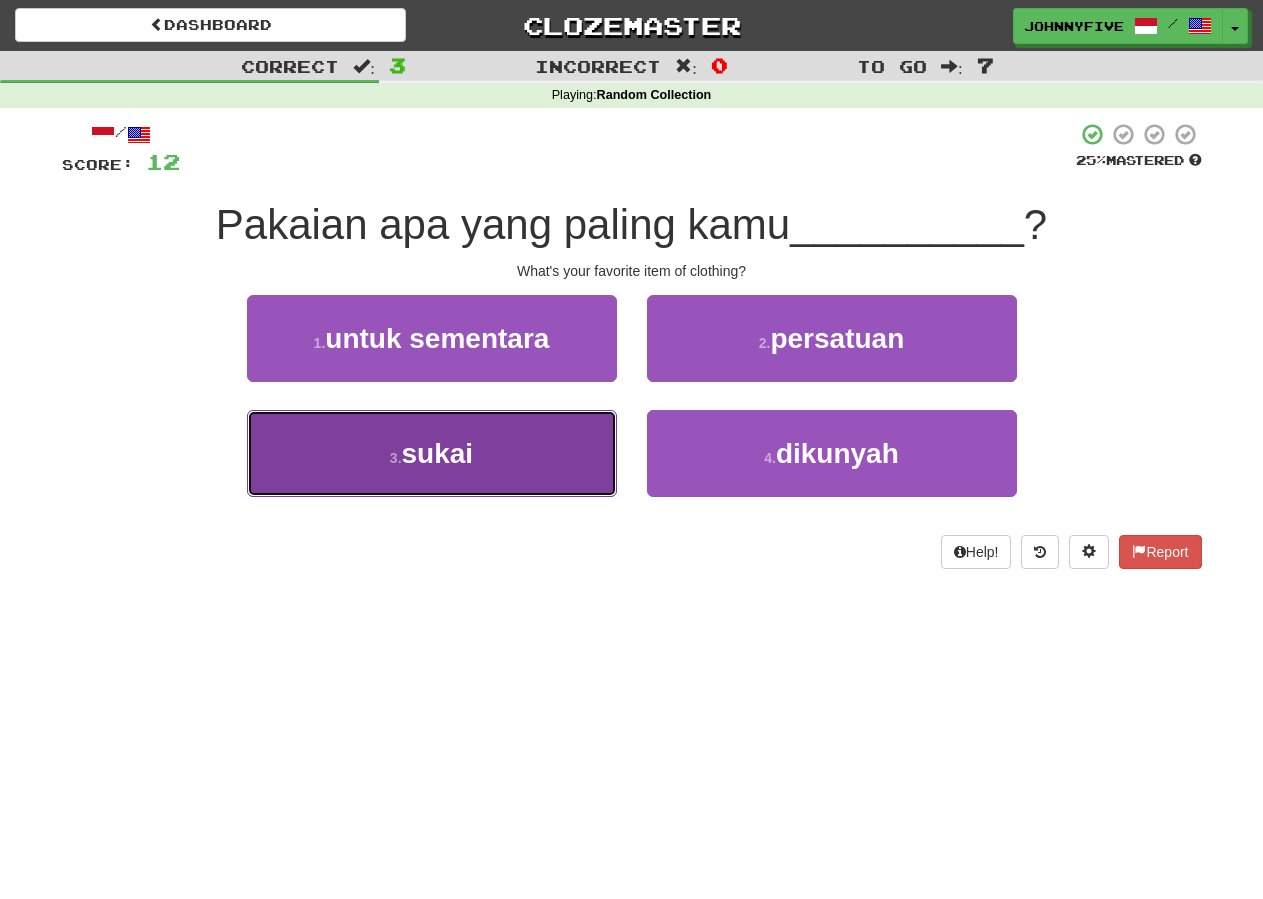 click on "[NUMBER] .  sukai" at bounding box center (432, 453) 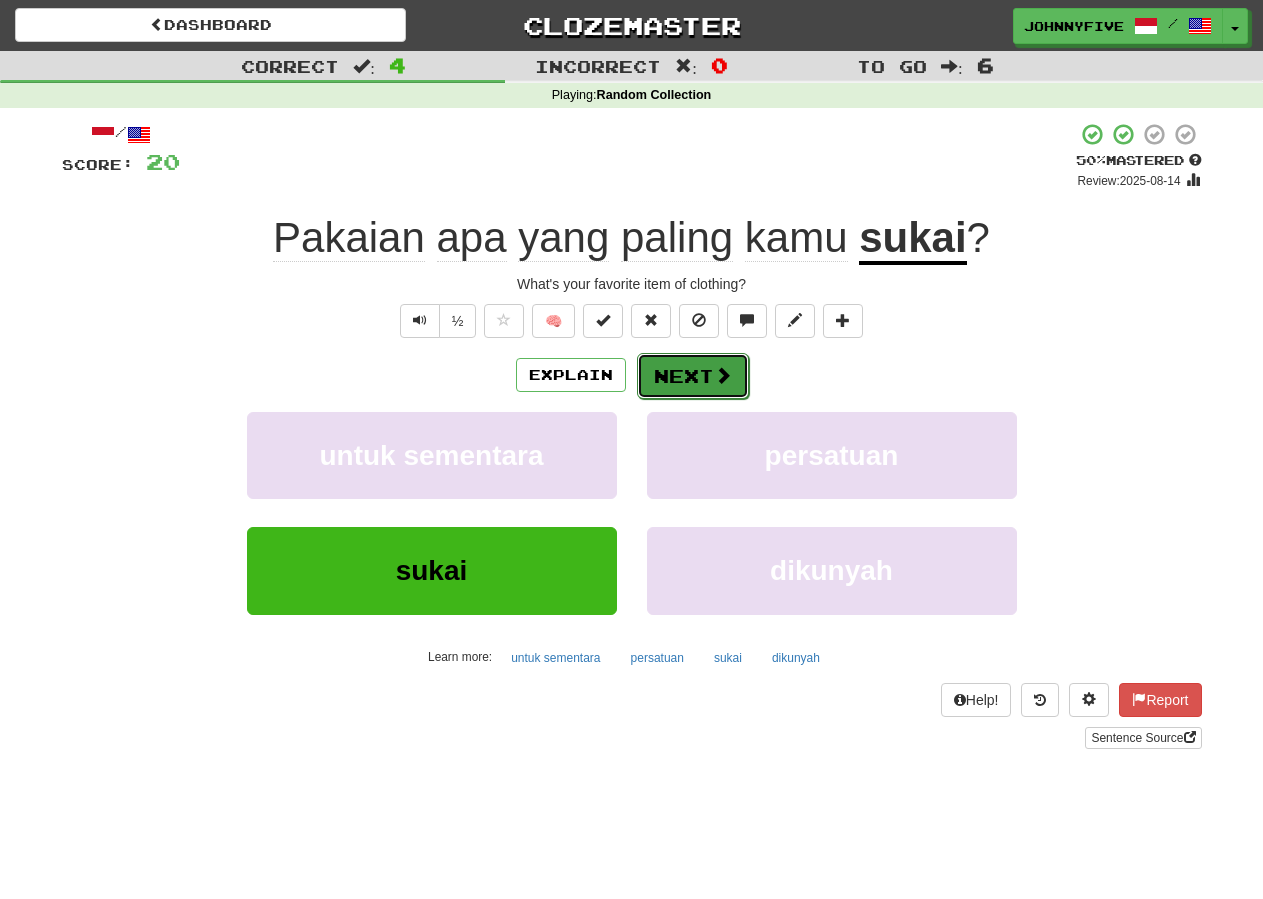 click on "Next" at bounding box center [693, 376] 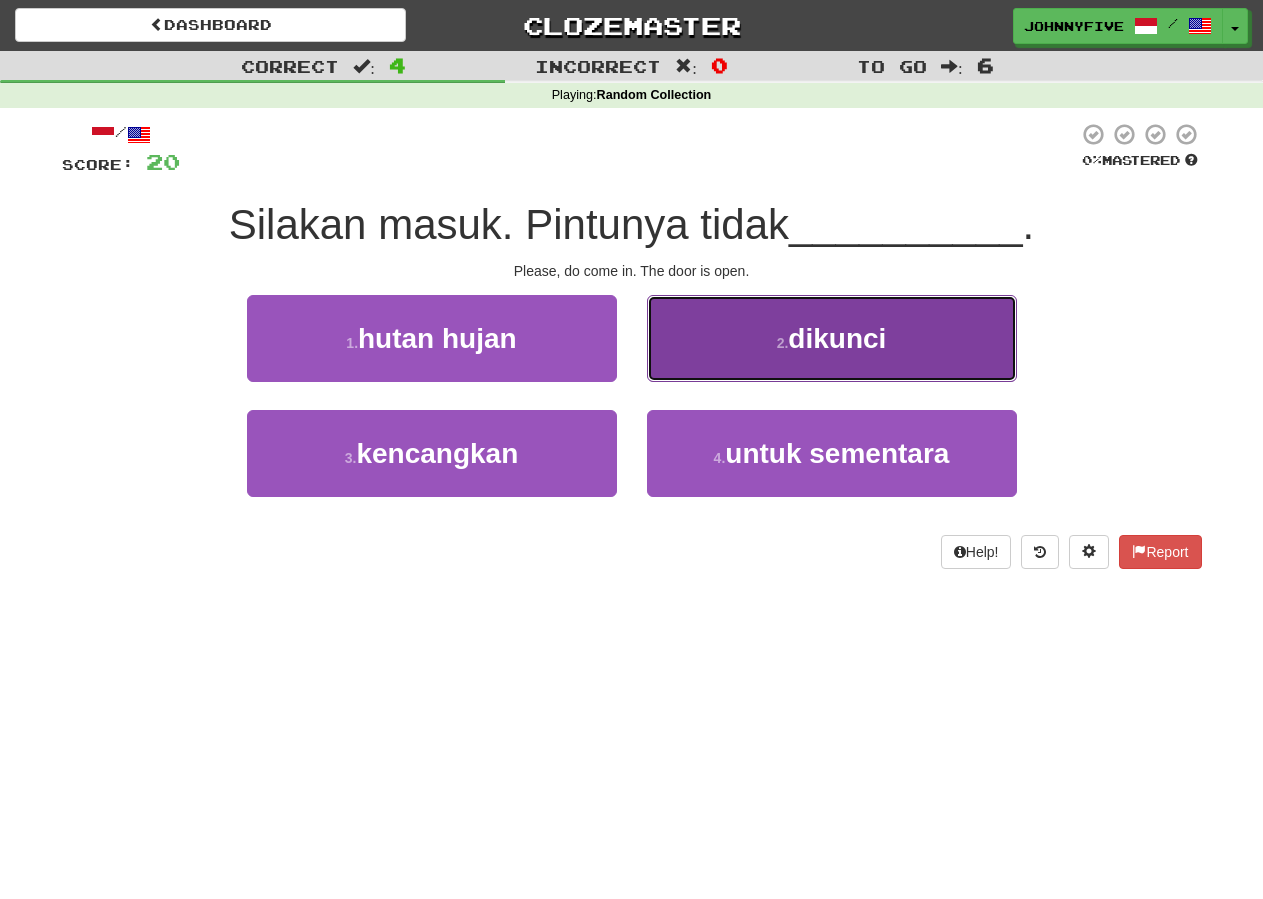 click on "dikunci" at bounding box center (837, 338) 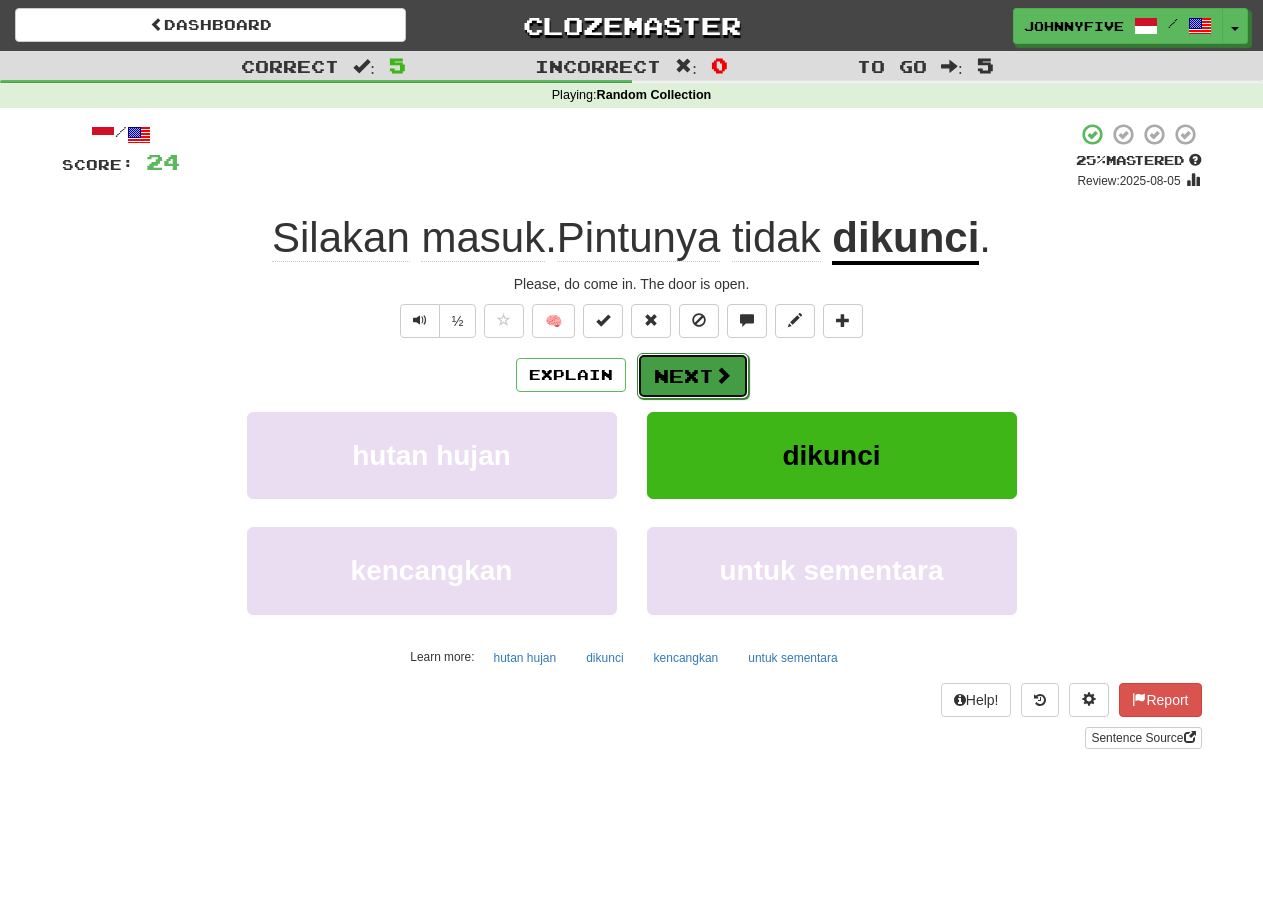 click on "Next" at bounding box center [693, 376] 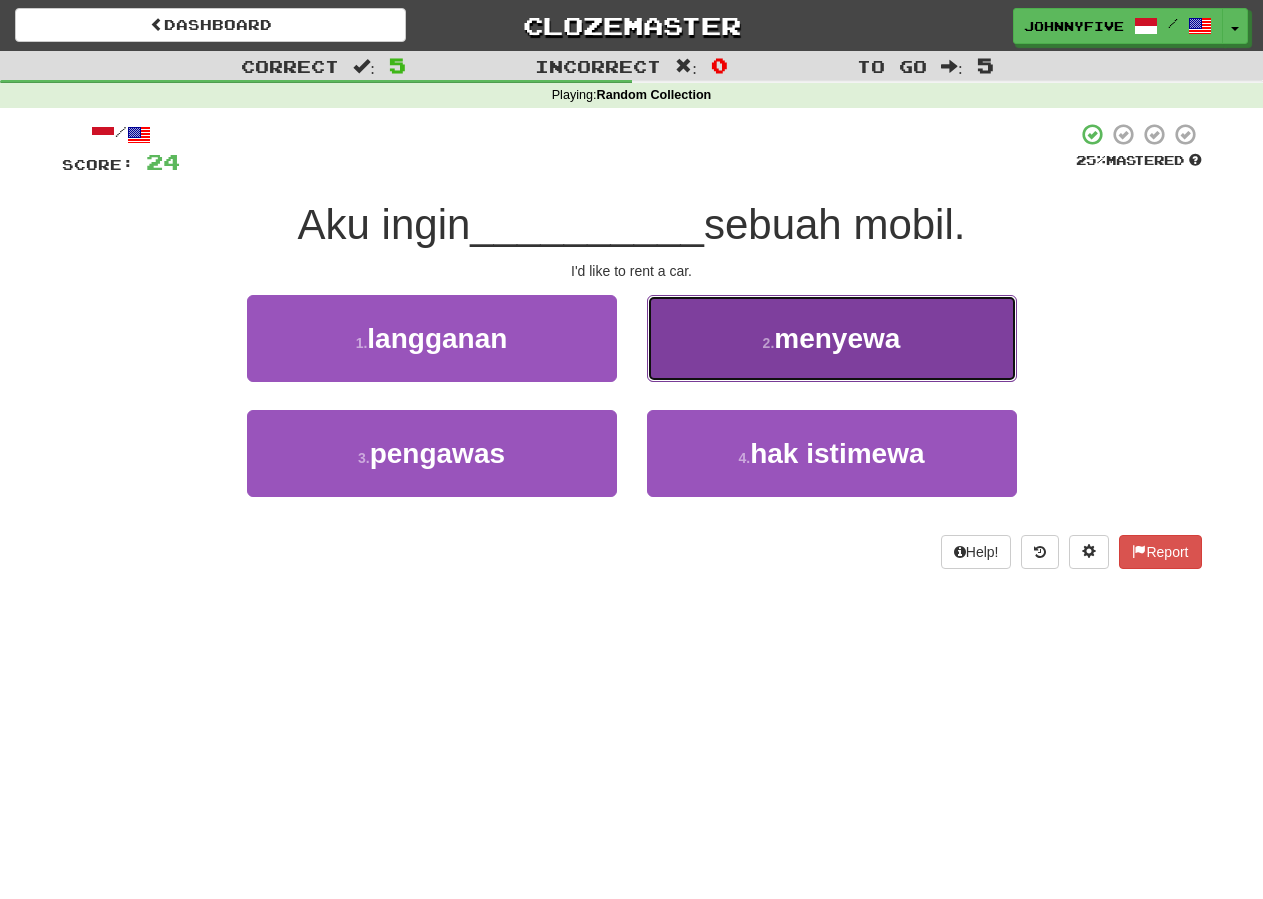 click on "[NUMBER] .  menyewa" at bounding box center (832, 338) 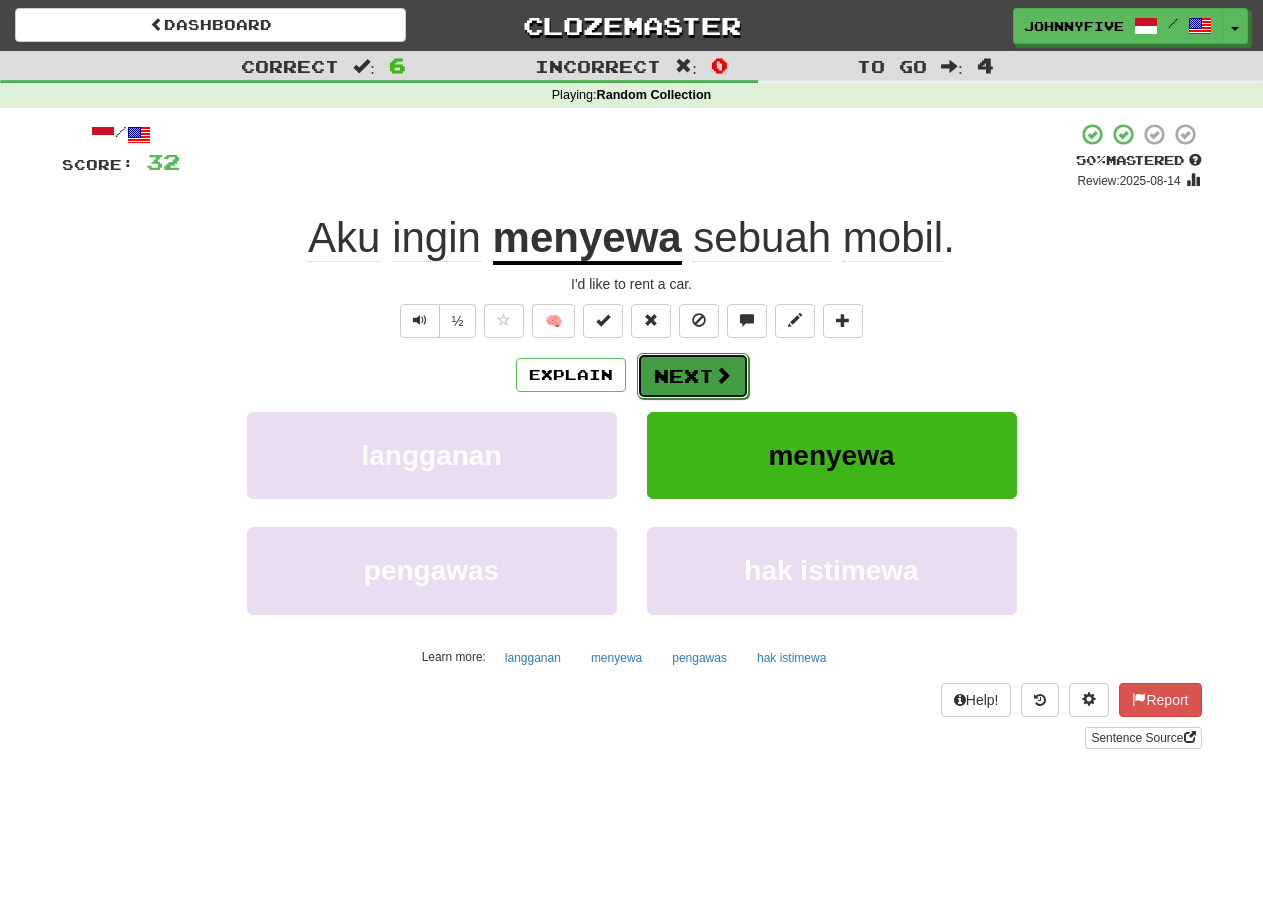 click on "Next" at bounding box center [693, 376] 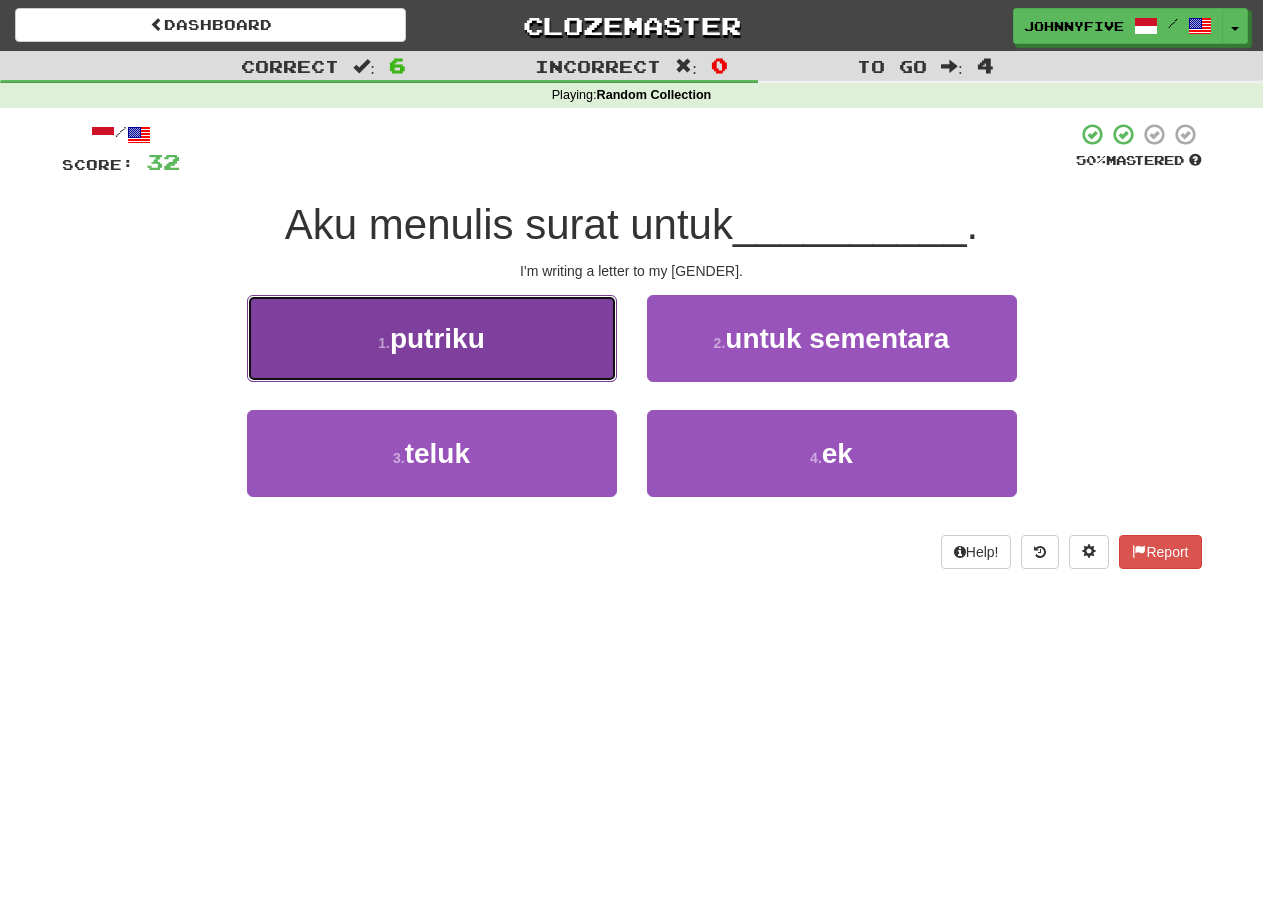 click on "[NUMBER] .  putriku" at bounding box center [432, 338] 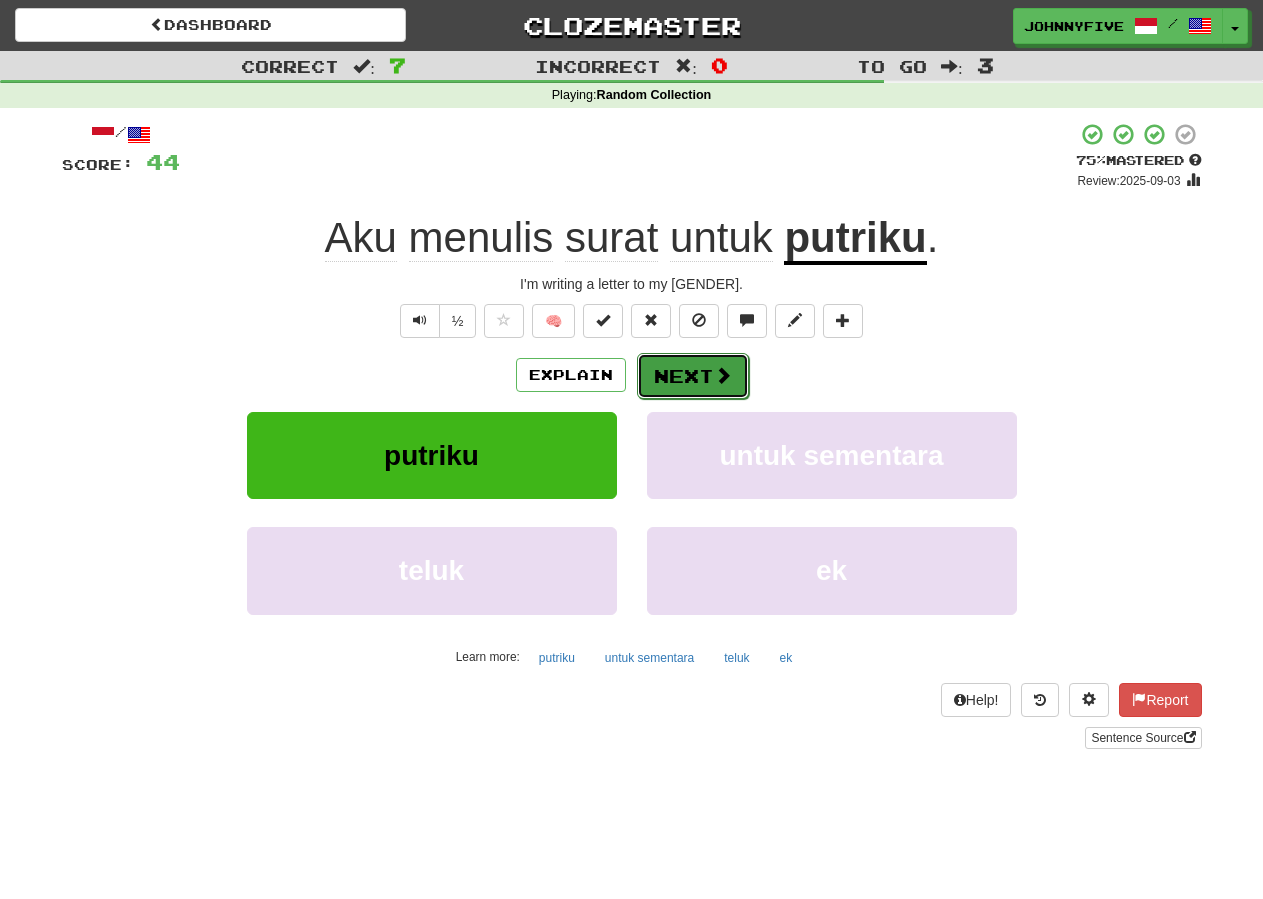 click on "Next" at bounding box center [693, 376] 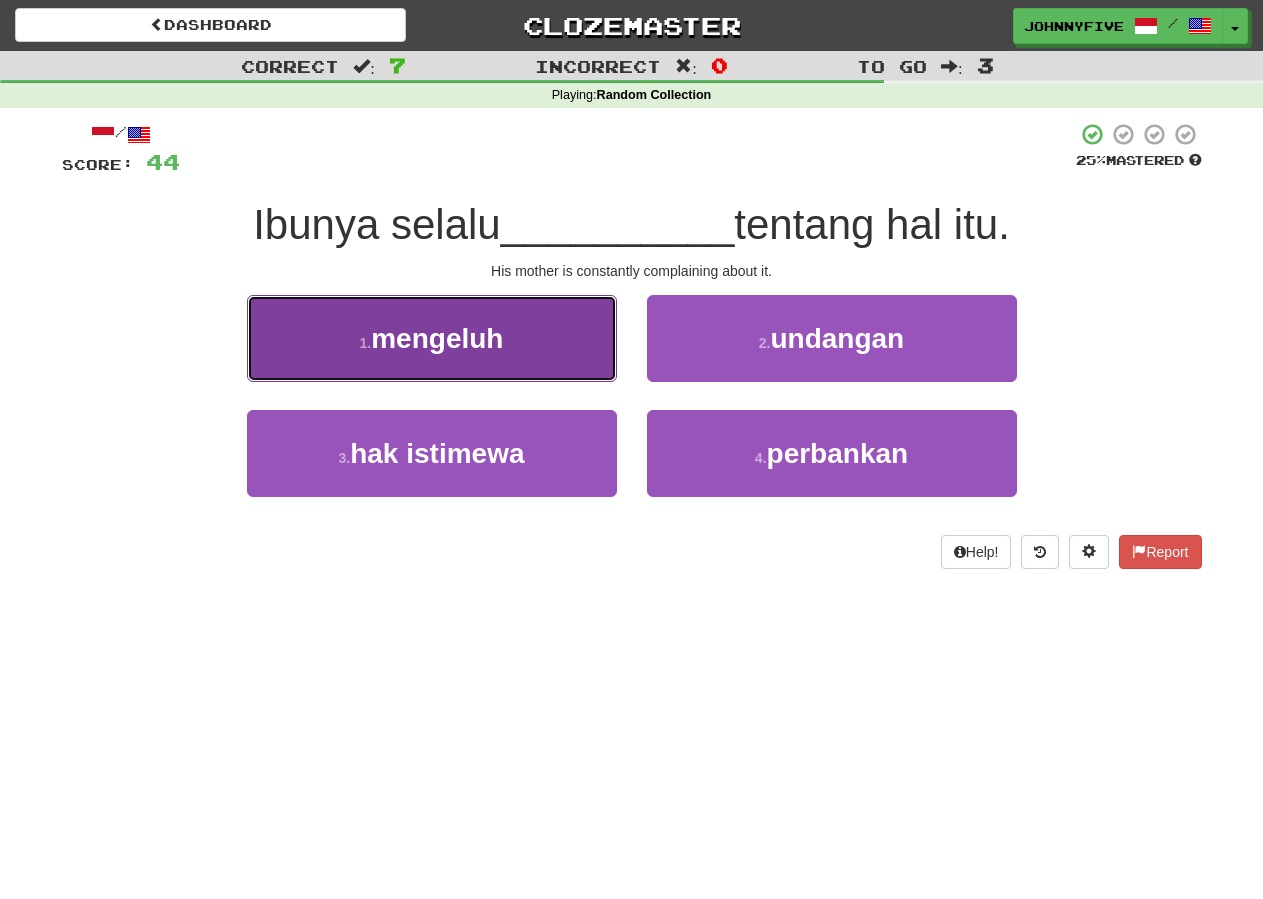 click on "[NUMBER] .  mengeluh" at bounding box center [432, 338] 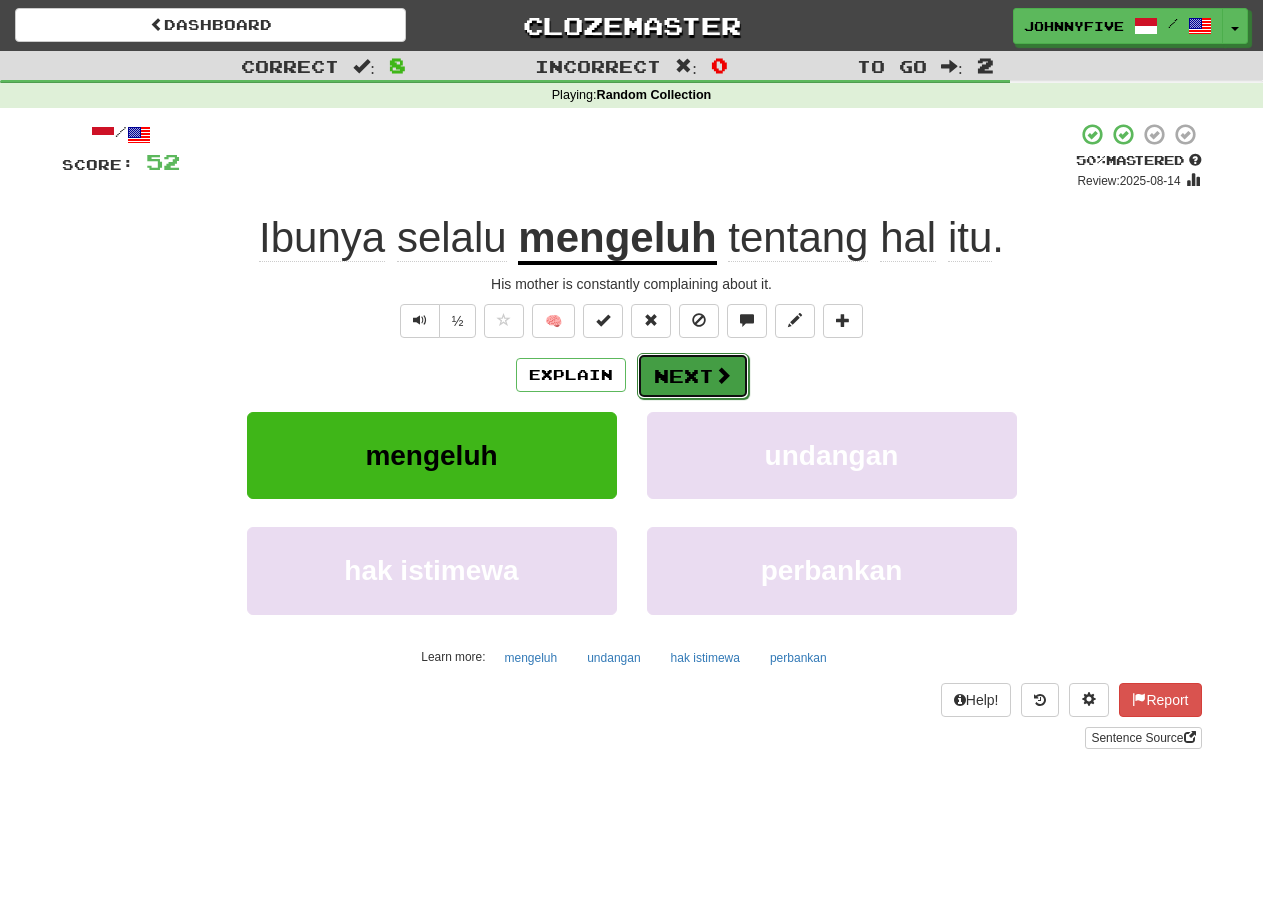 click on "Next" at bounding box center [693, 376] 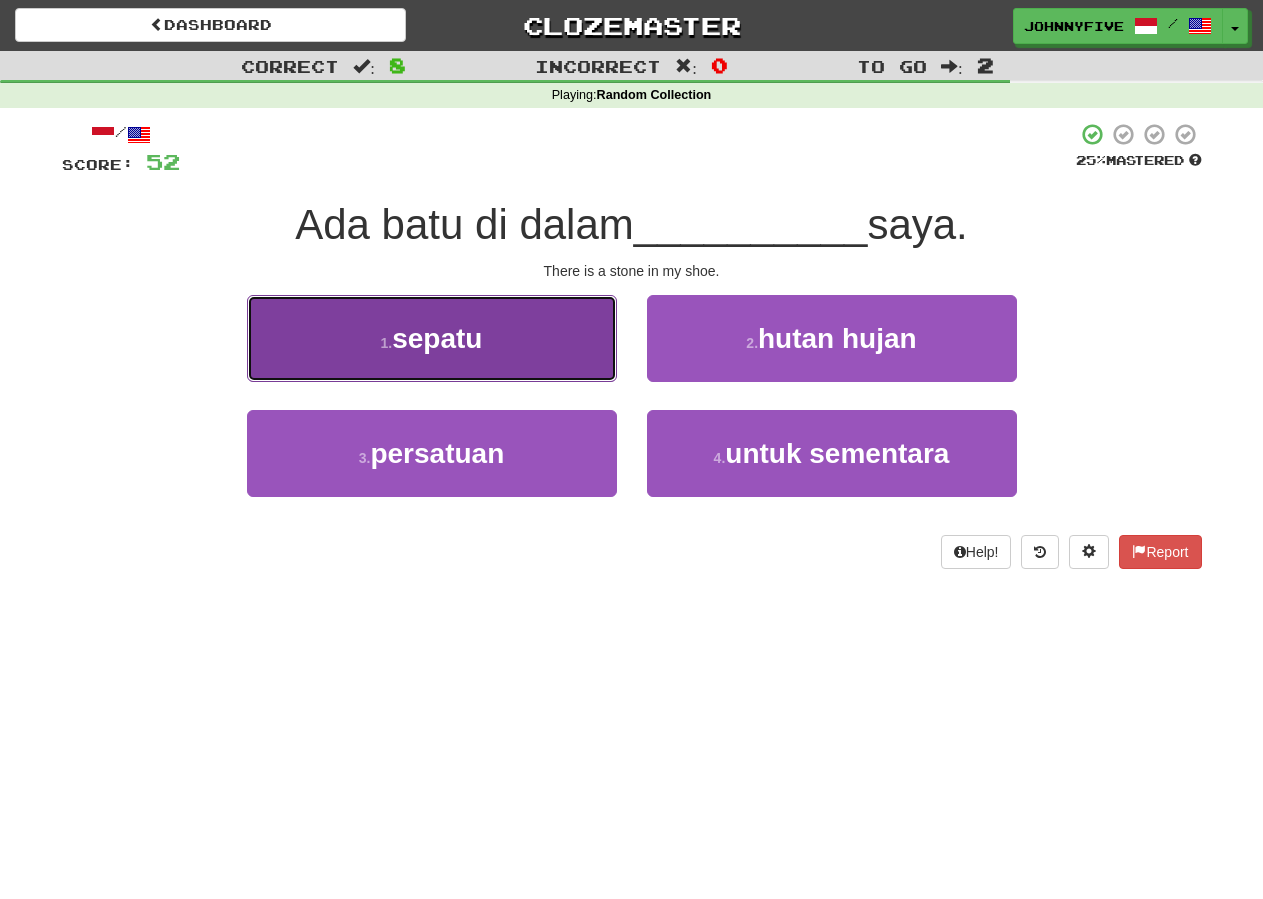 click on "[NUMBER] .  sepatu" at bounding box center (432, 338) 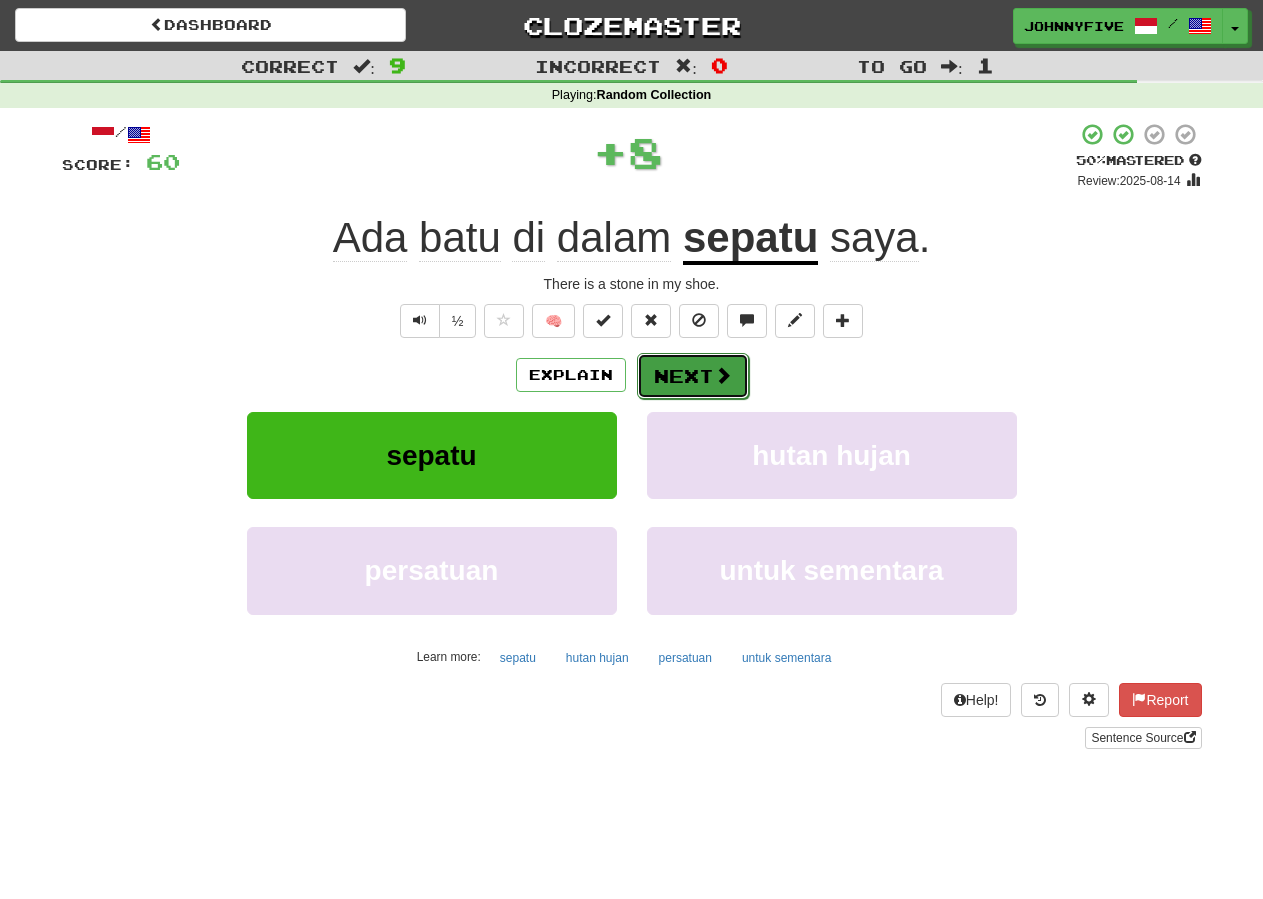 click on "Next" at bounding box center (693, 376) 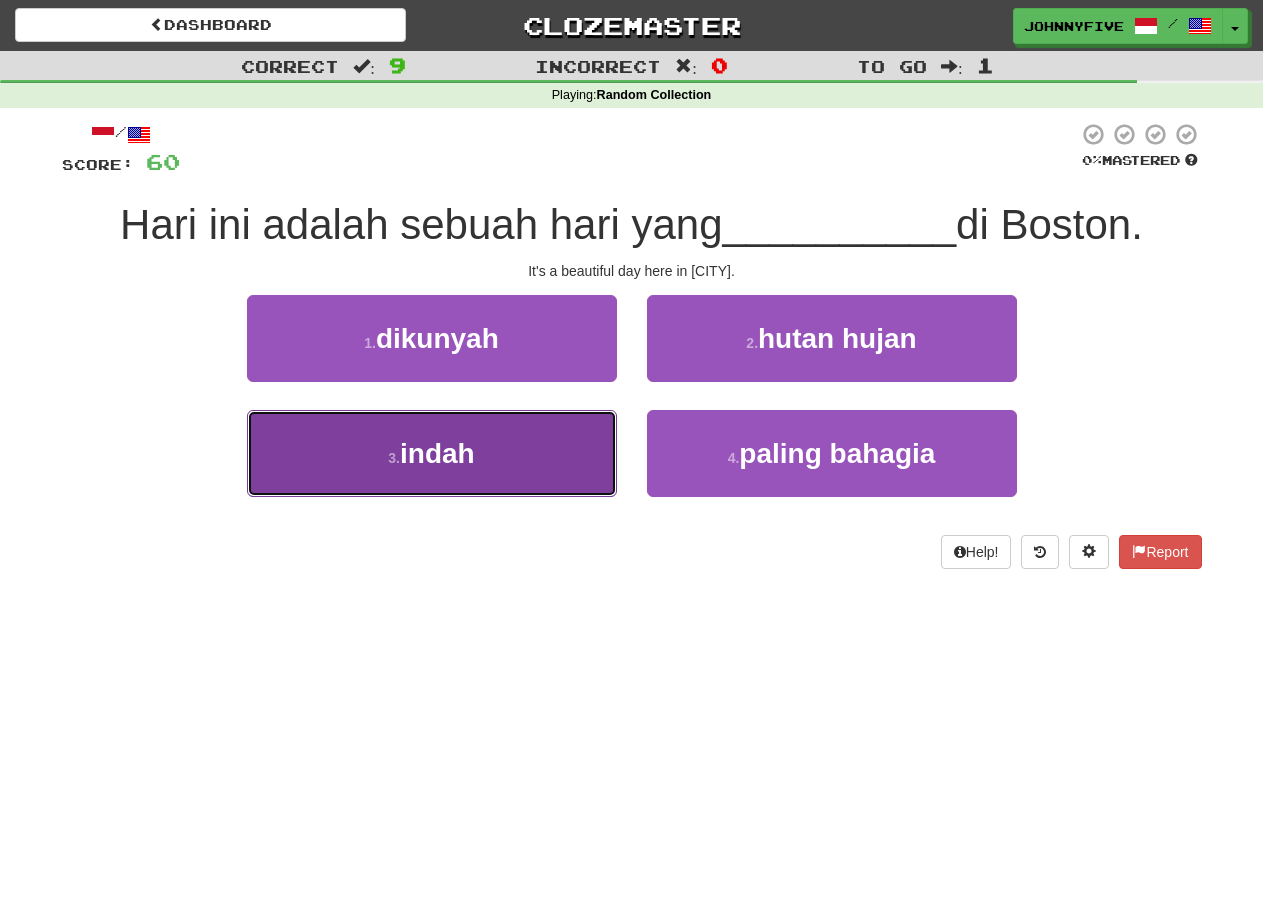 click on "3 .  indah" at bounding box center (432, 453) 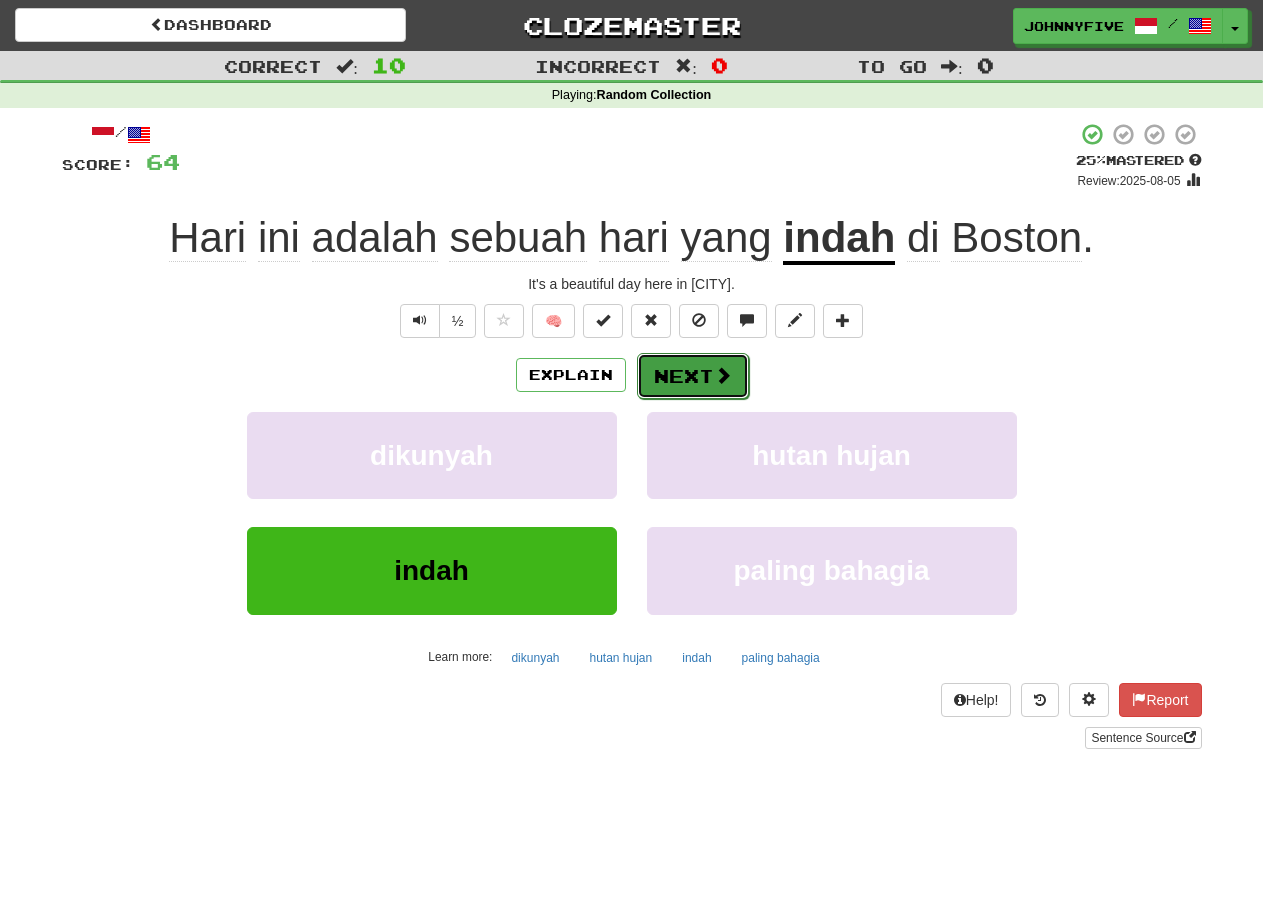 click on "Next" at bounding box center (693, 376) 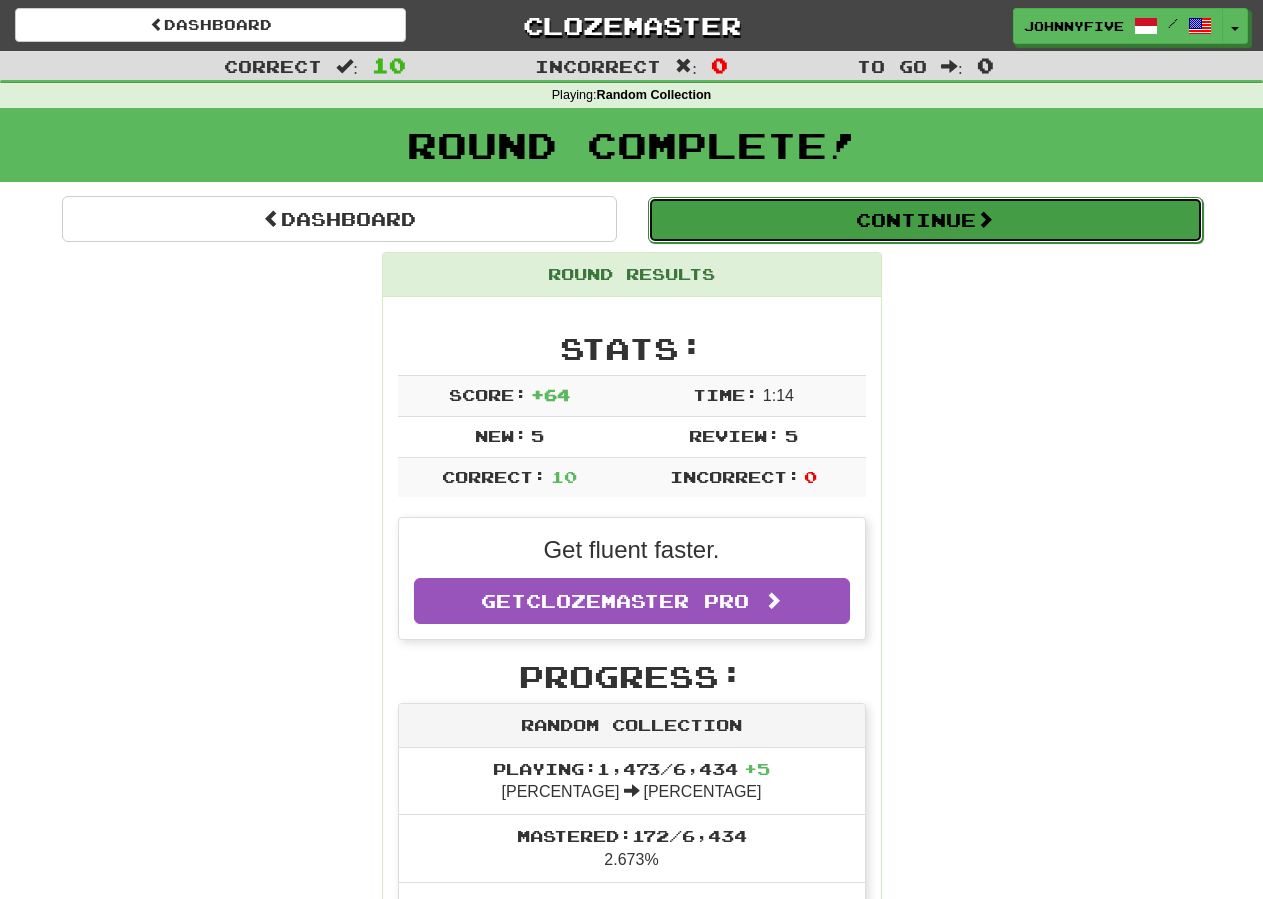 click on "Continue" at bounding box center (925, 220) 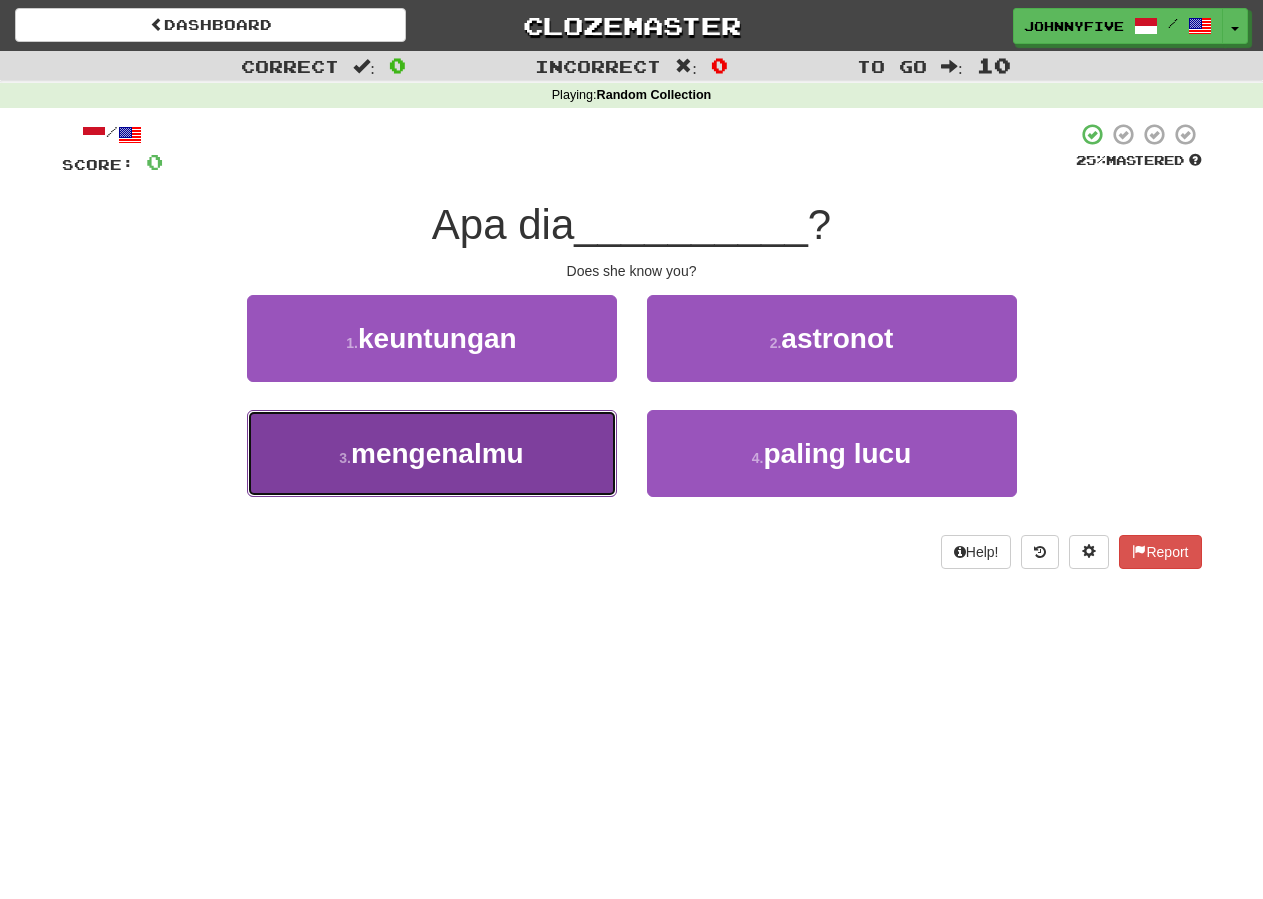 click on "mengenalmu" at bounding box center [437, 453] 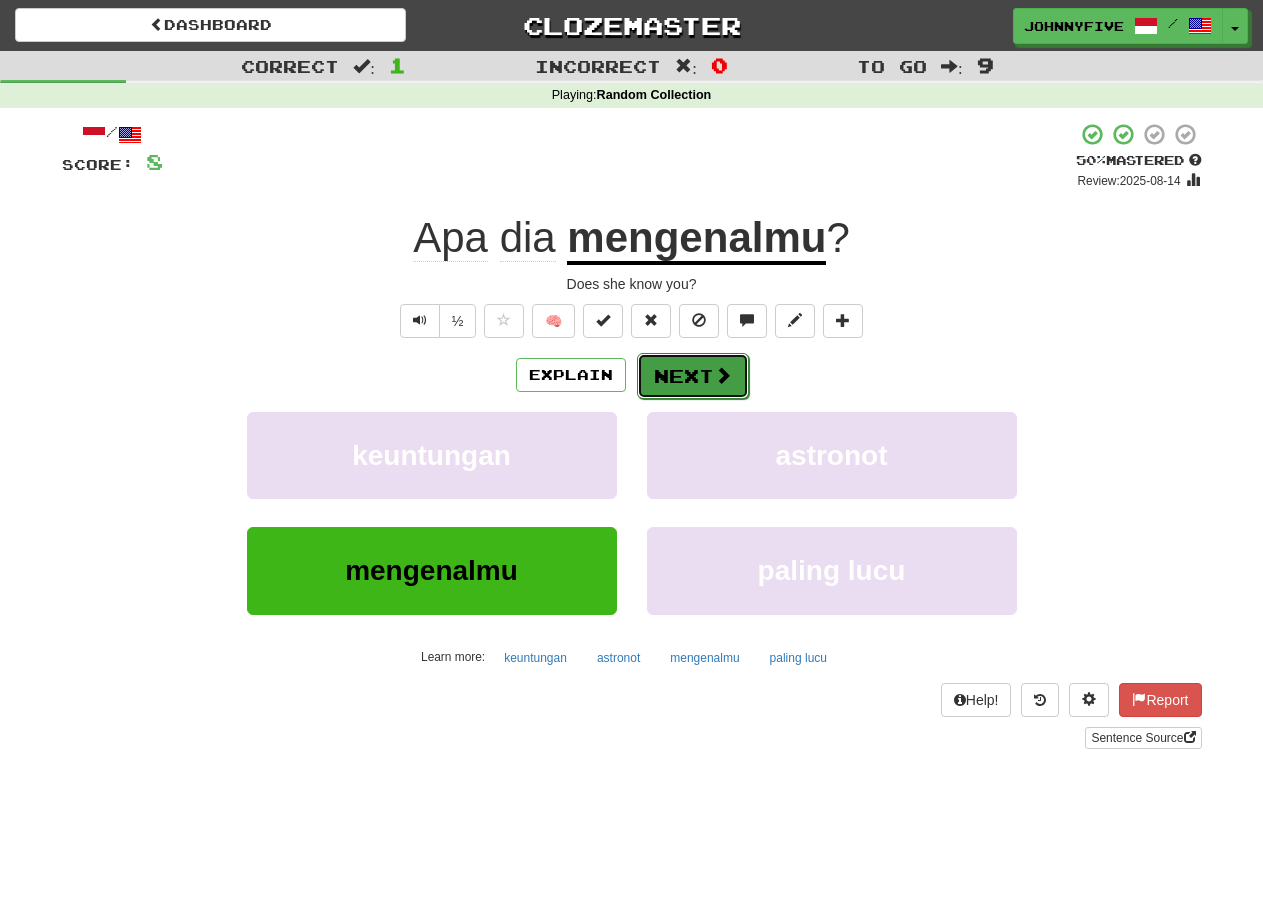 click on "Next" at bounding box center [693, 376] 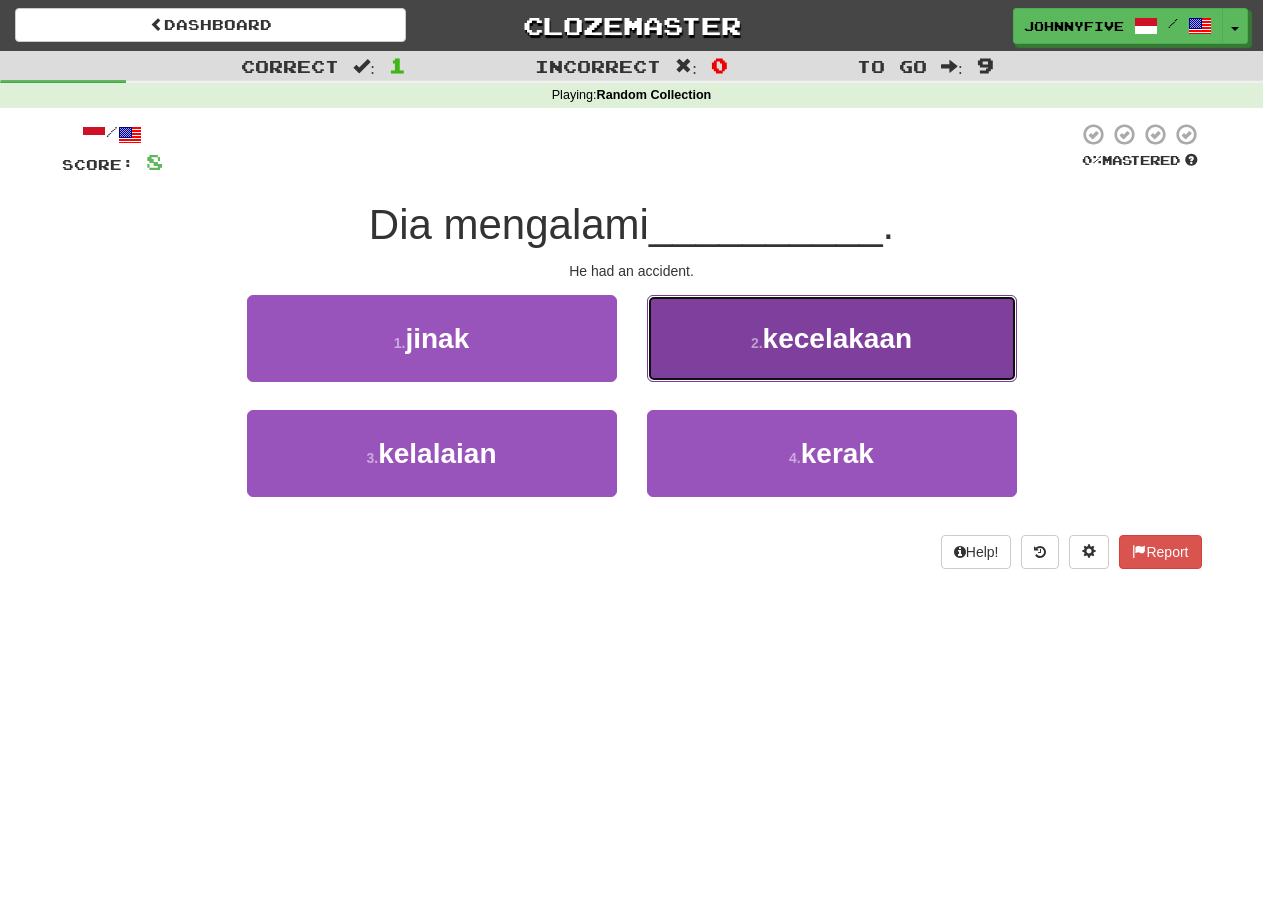click on "kecelakaan" at bounding box center [837, 338] 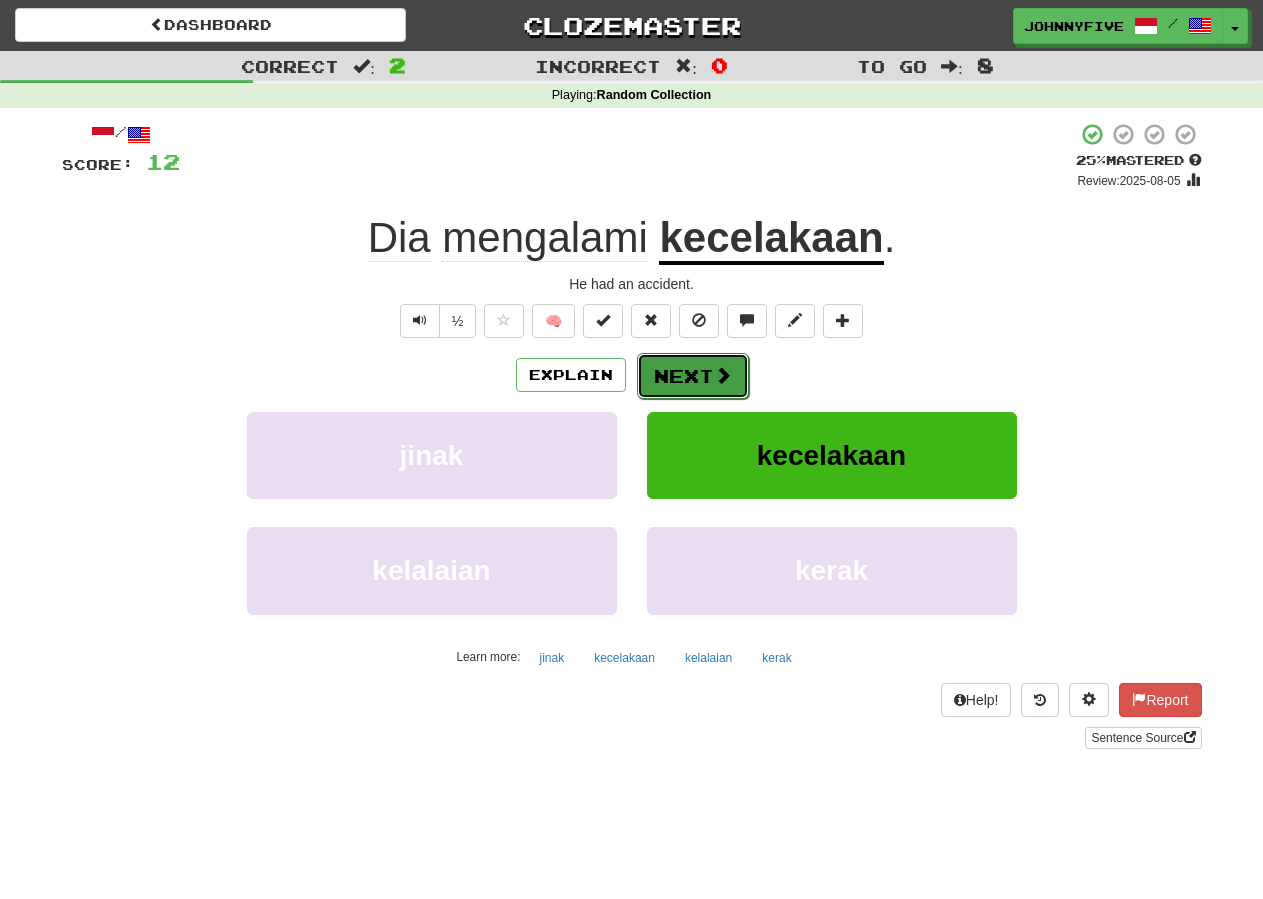 click on "Next" at bounding box center (693, 376) 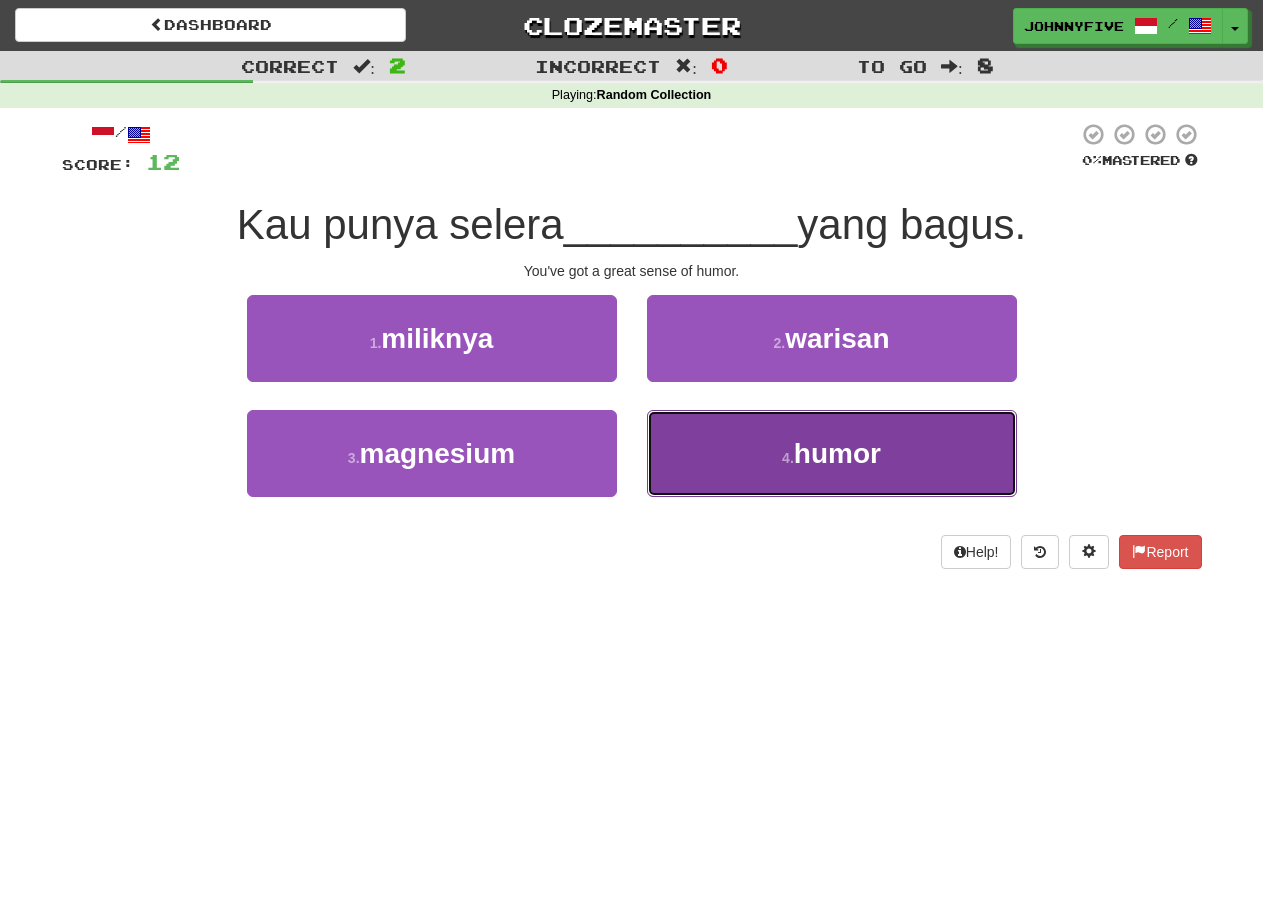 click on "humor" at bounding box center (837, 453) 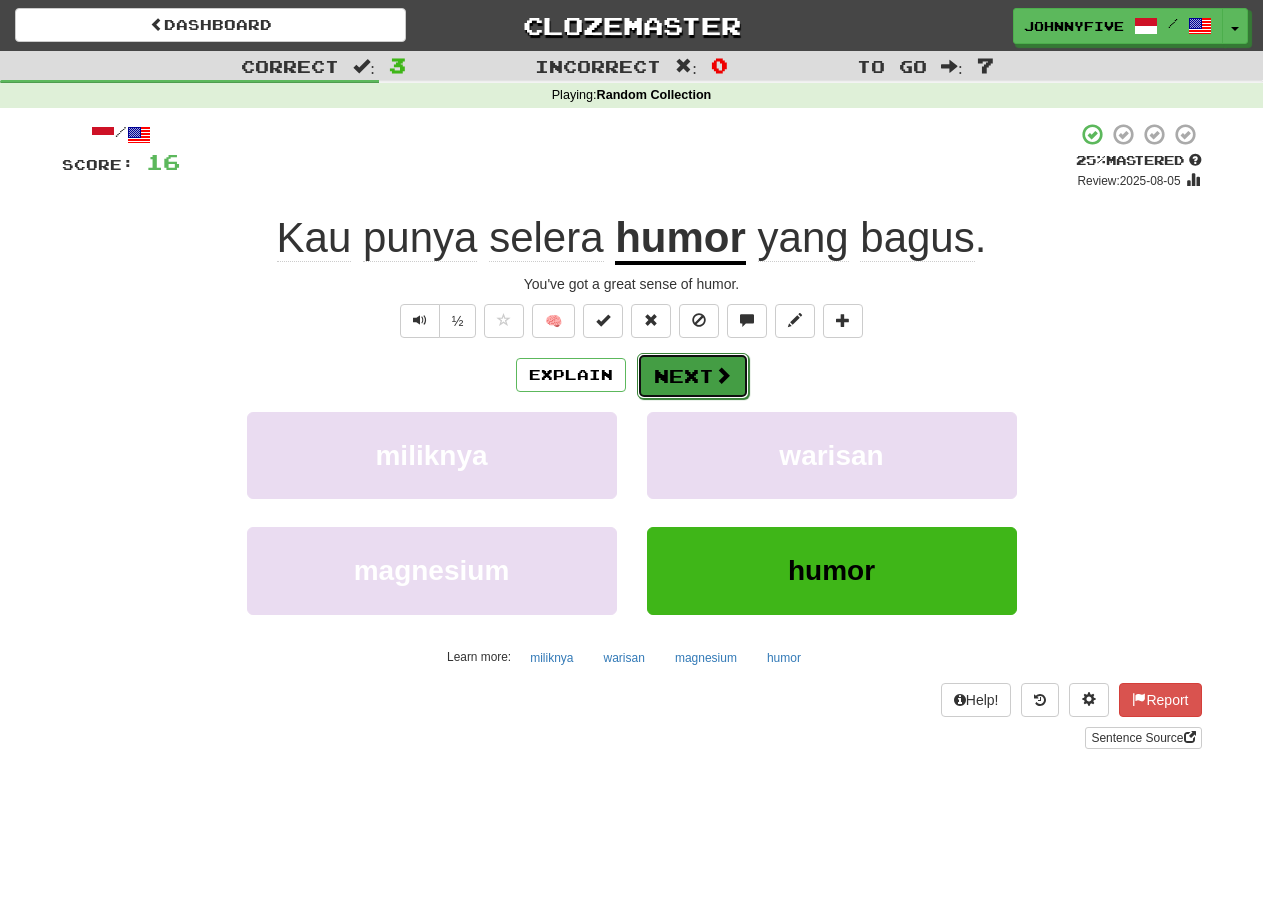 click on "Next" at bounding box center [693, 376] 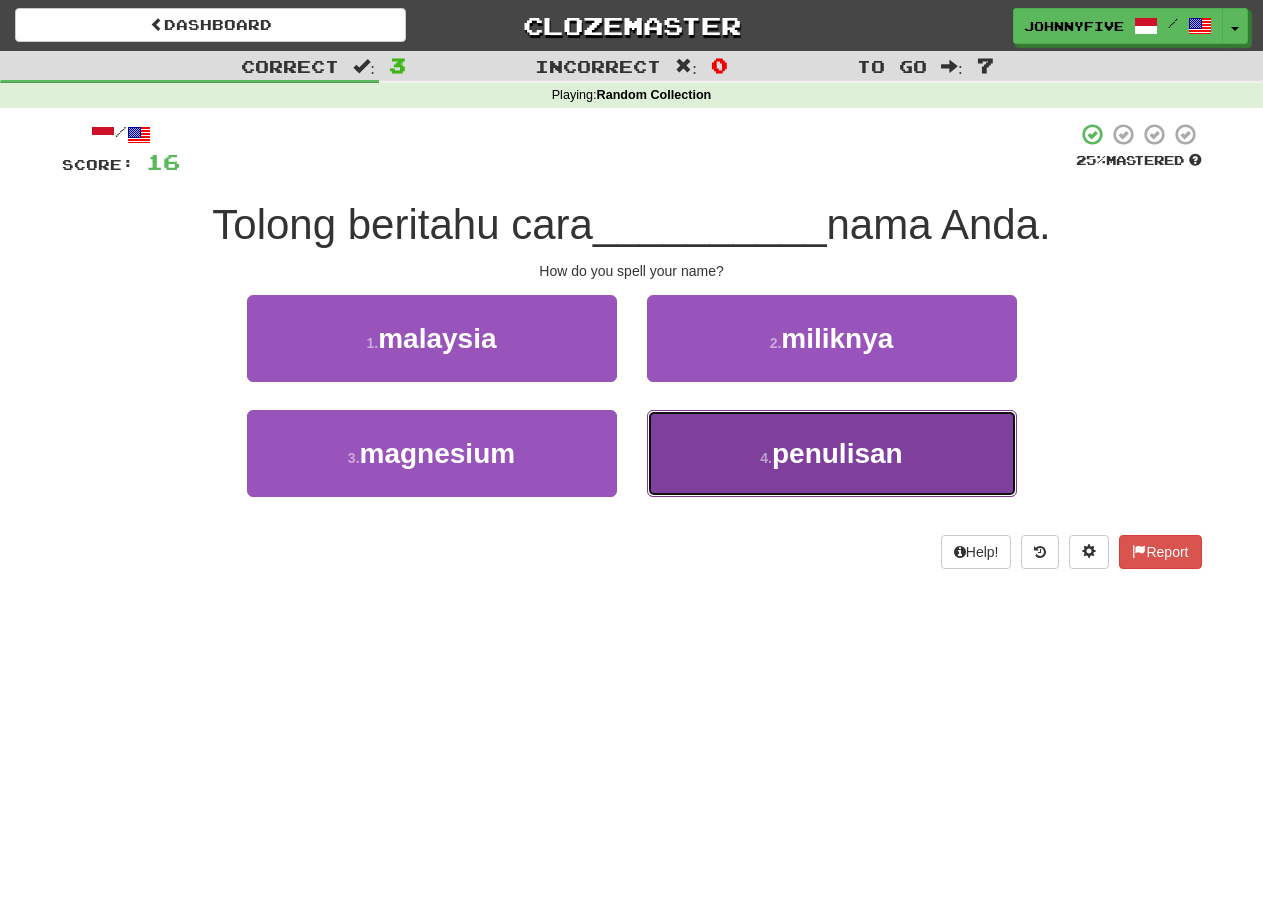 click on "penulisan" at bounding box center (837, 453) 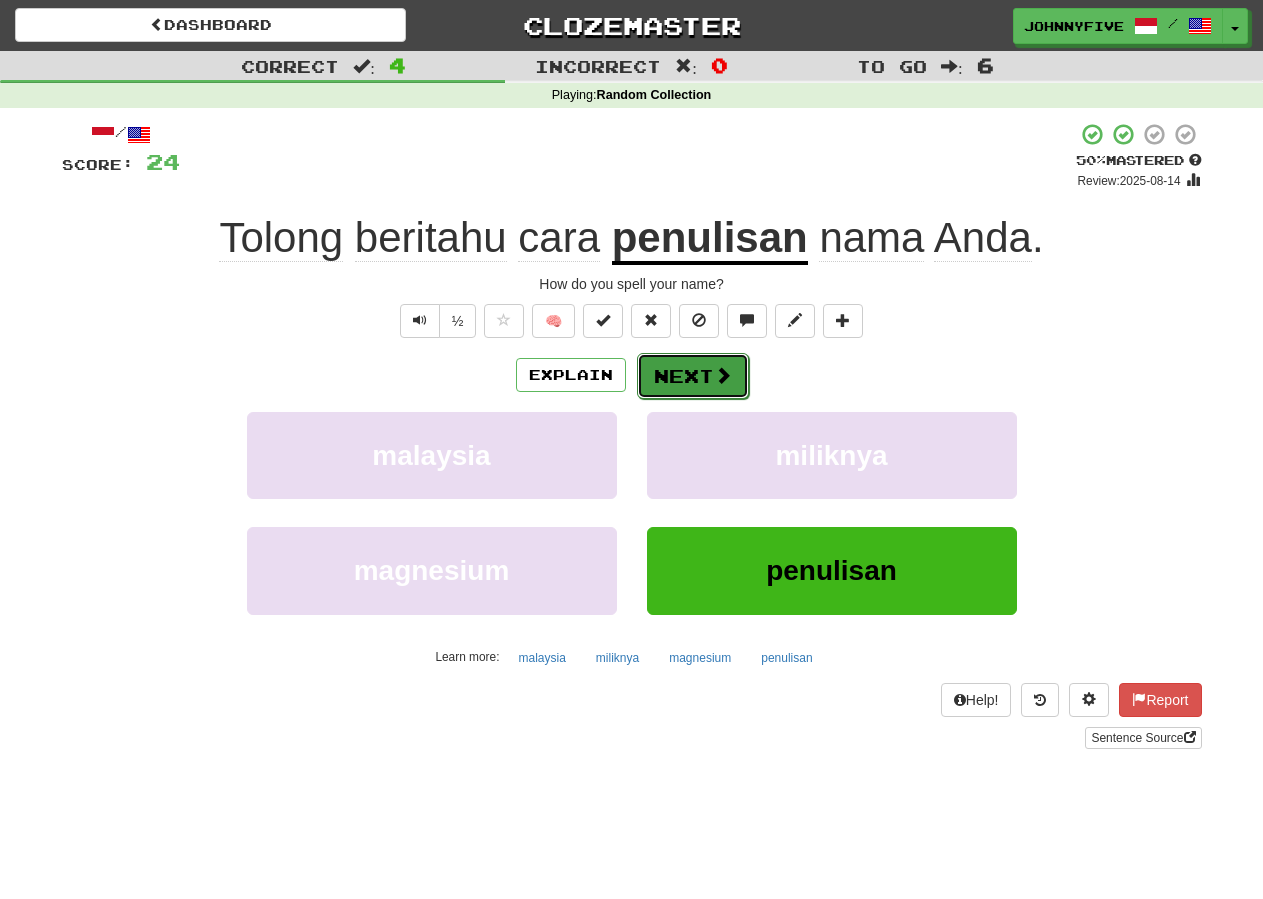 click on "Next" at bounding box center [693, 376] 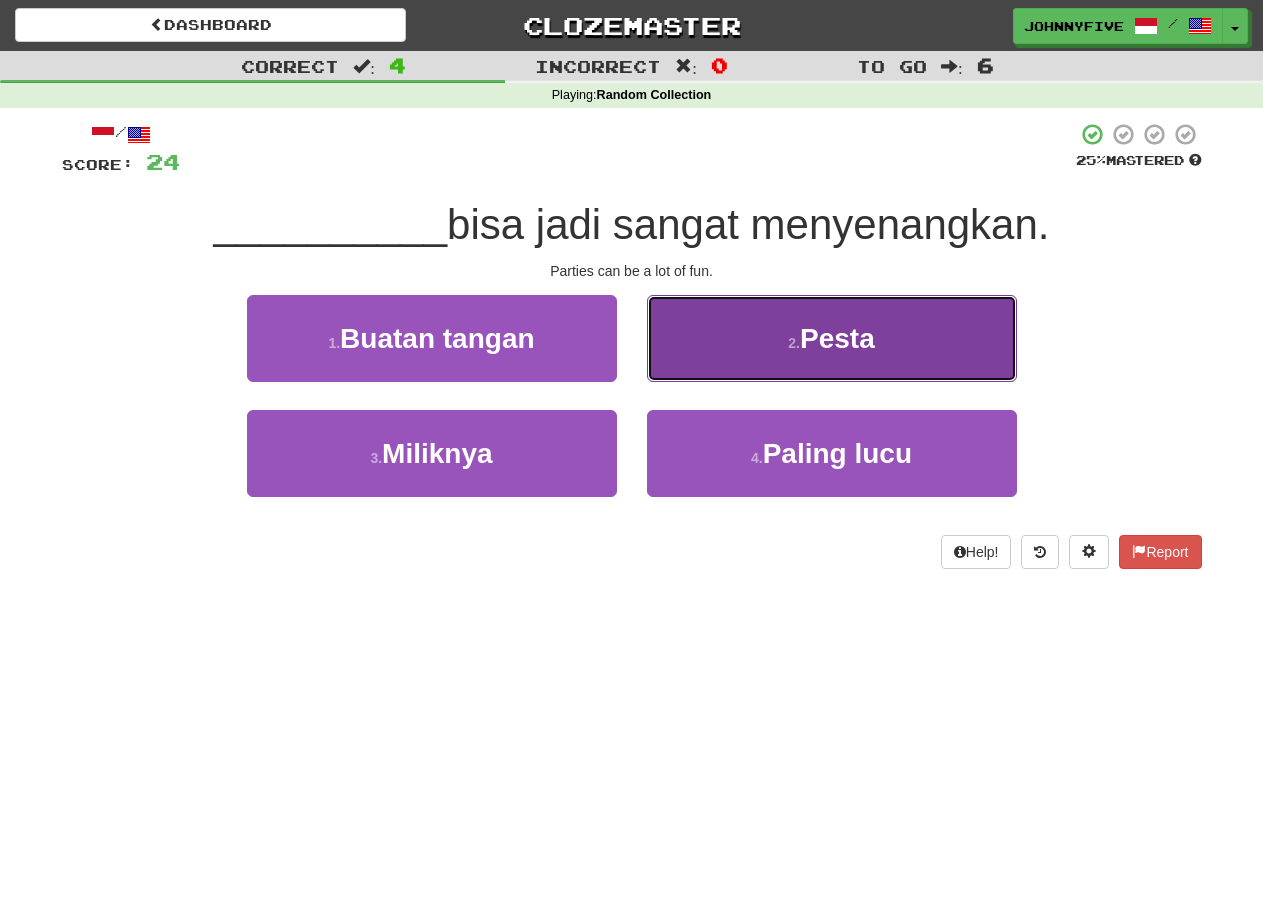 click on "Pesta" at bounding box center (837, 338) 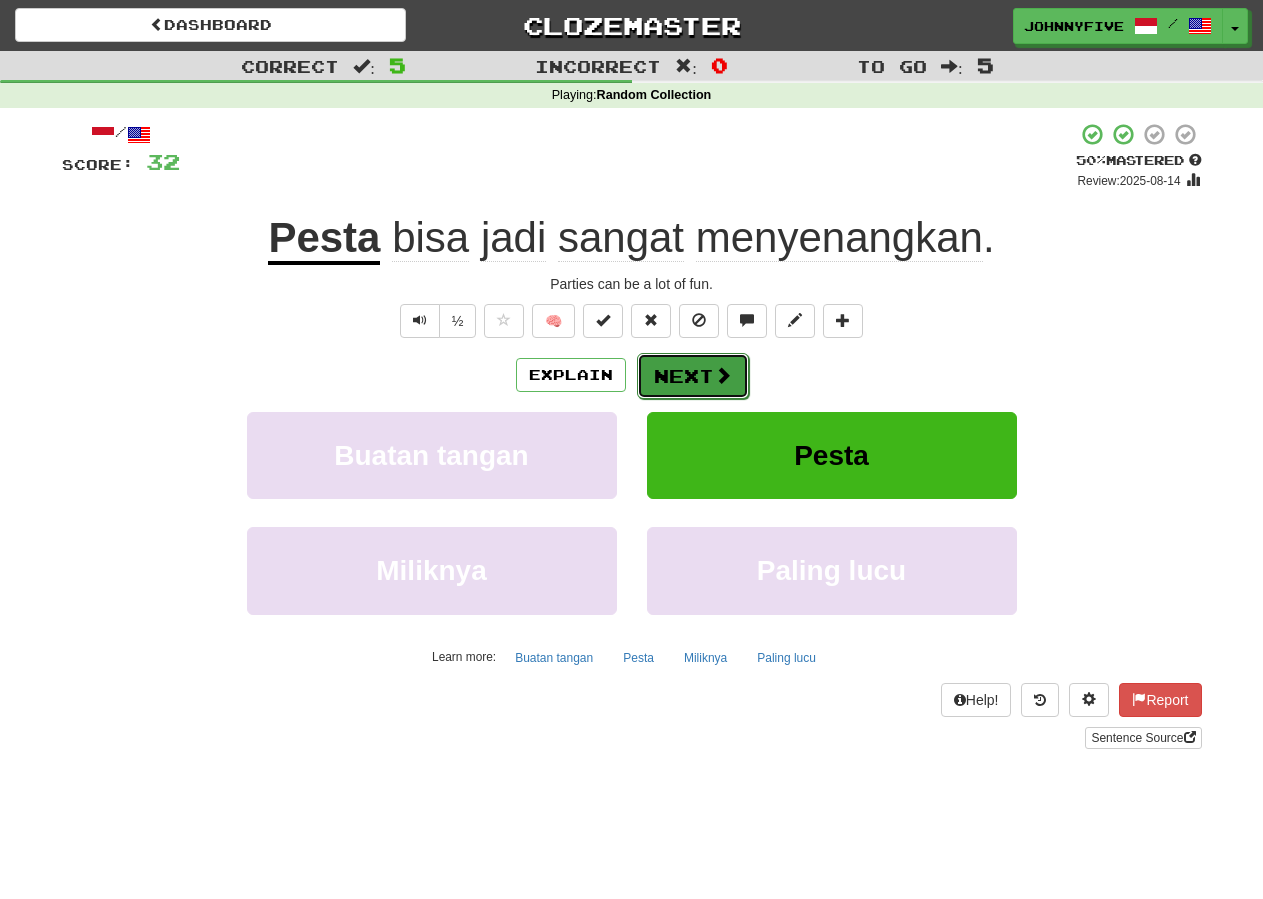 click on "Next" at bounding box center (693, 376) 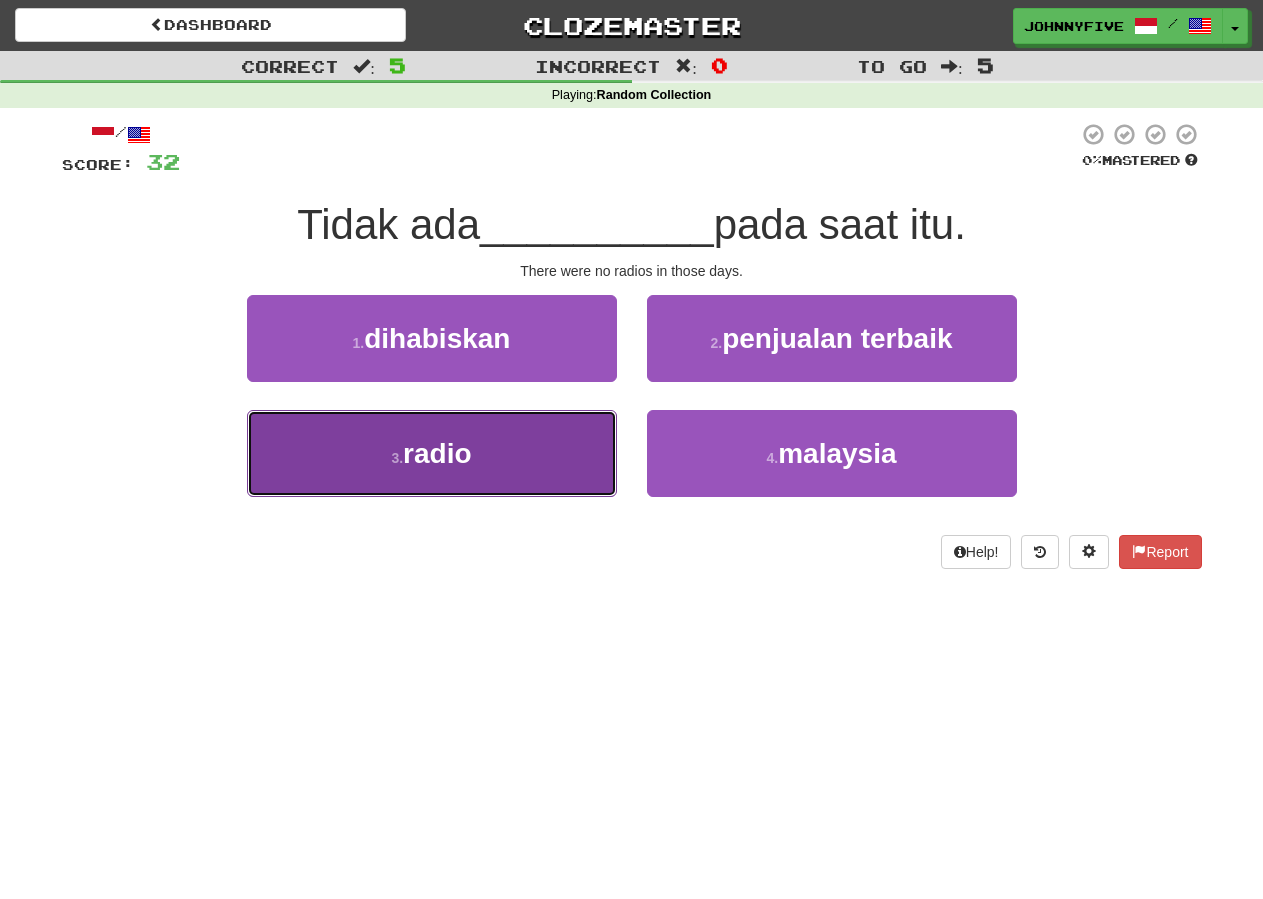 click on "3 .  radio" at bounding box center [432, 453] 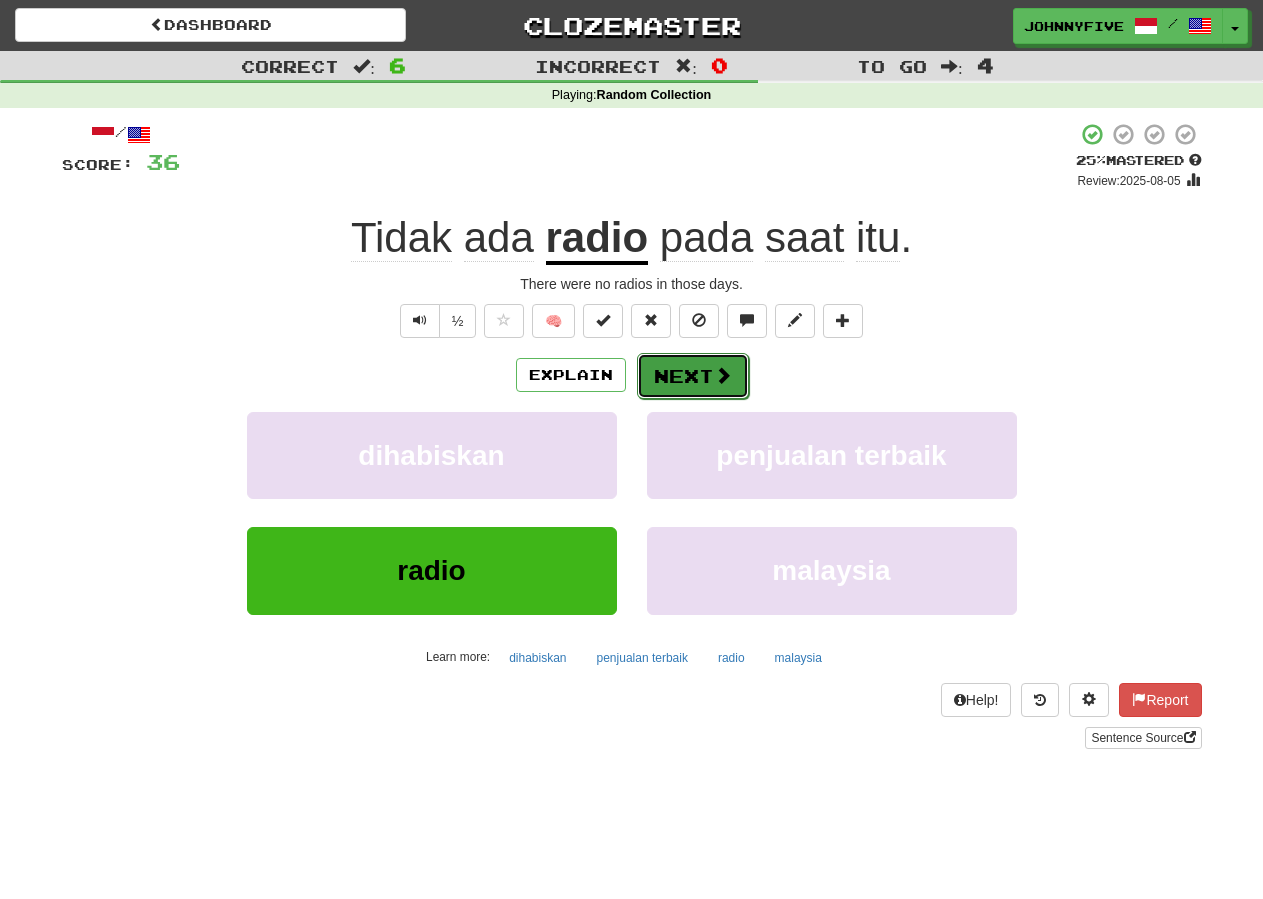 click on "Next" at bounding box center (693, 376) 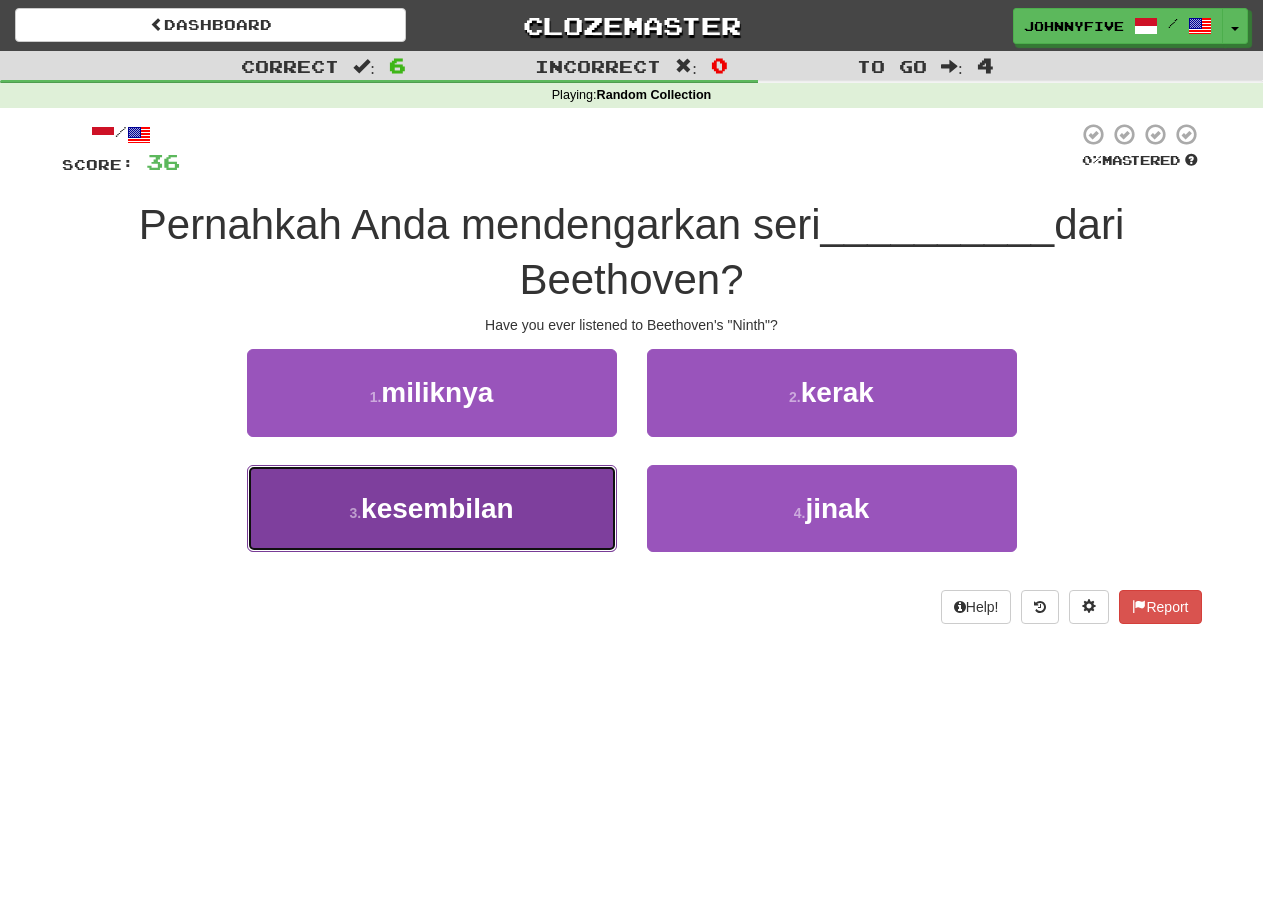 click on "[NUMBER] .  kesembilan" at bounding box center [432, 508] 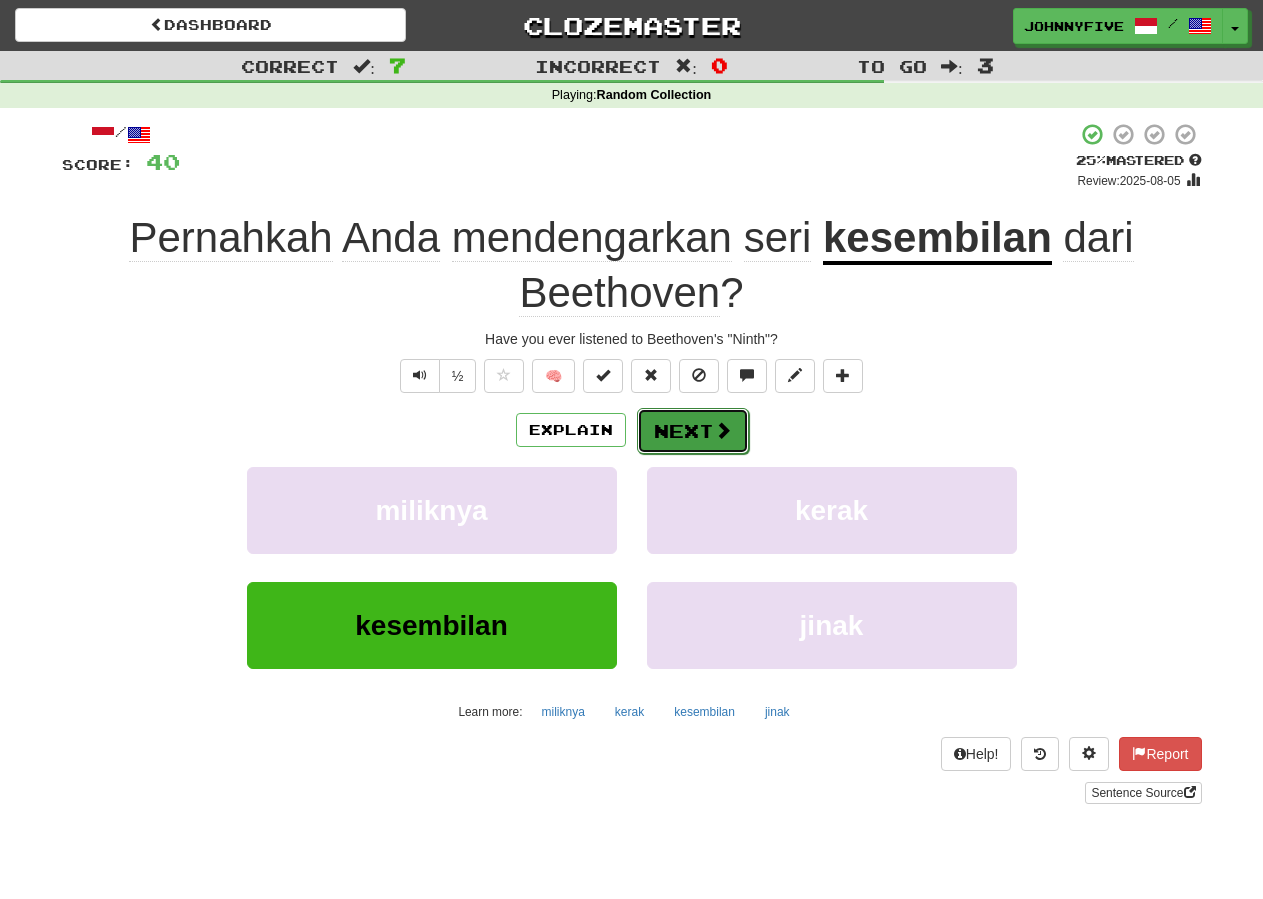 click on "Next" at bounding box center [693, 431] 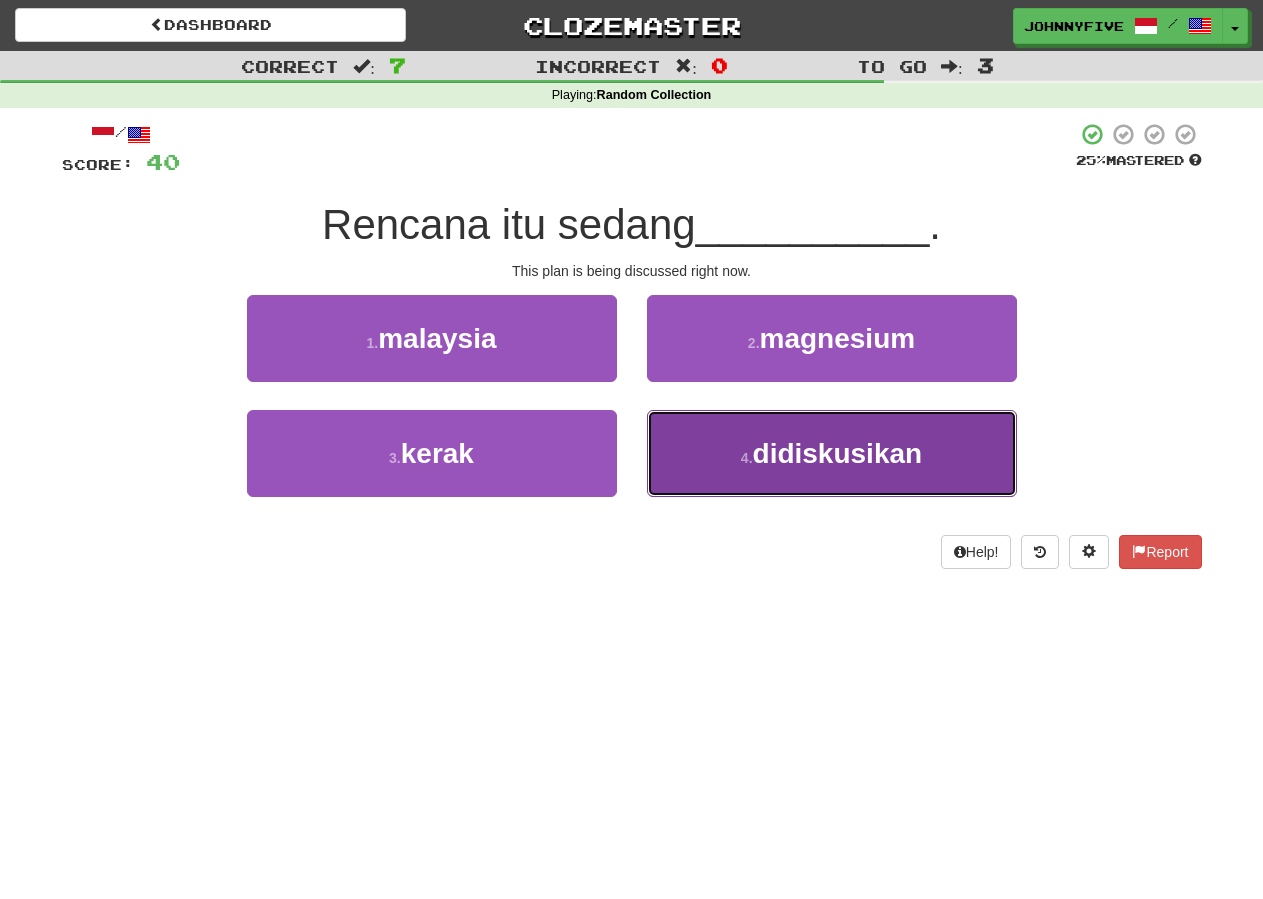 click on "didiskusikan" at bounding box center [838, 453] 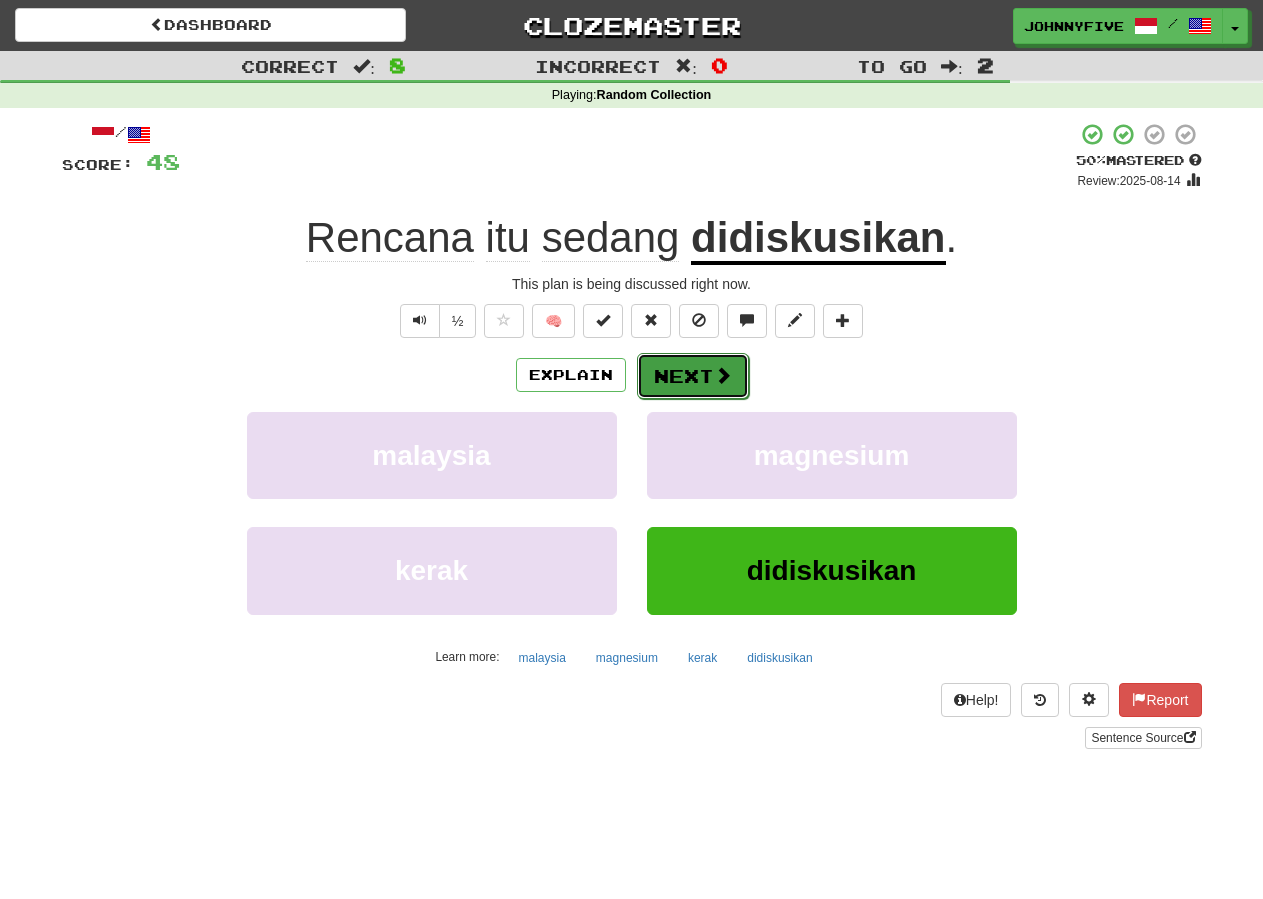 click on "Next" at bounding box center (693, 376) 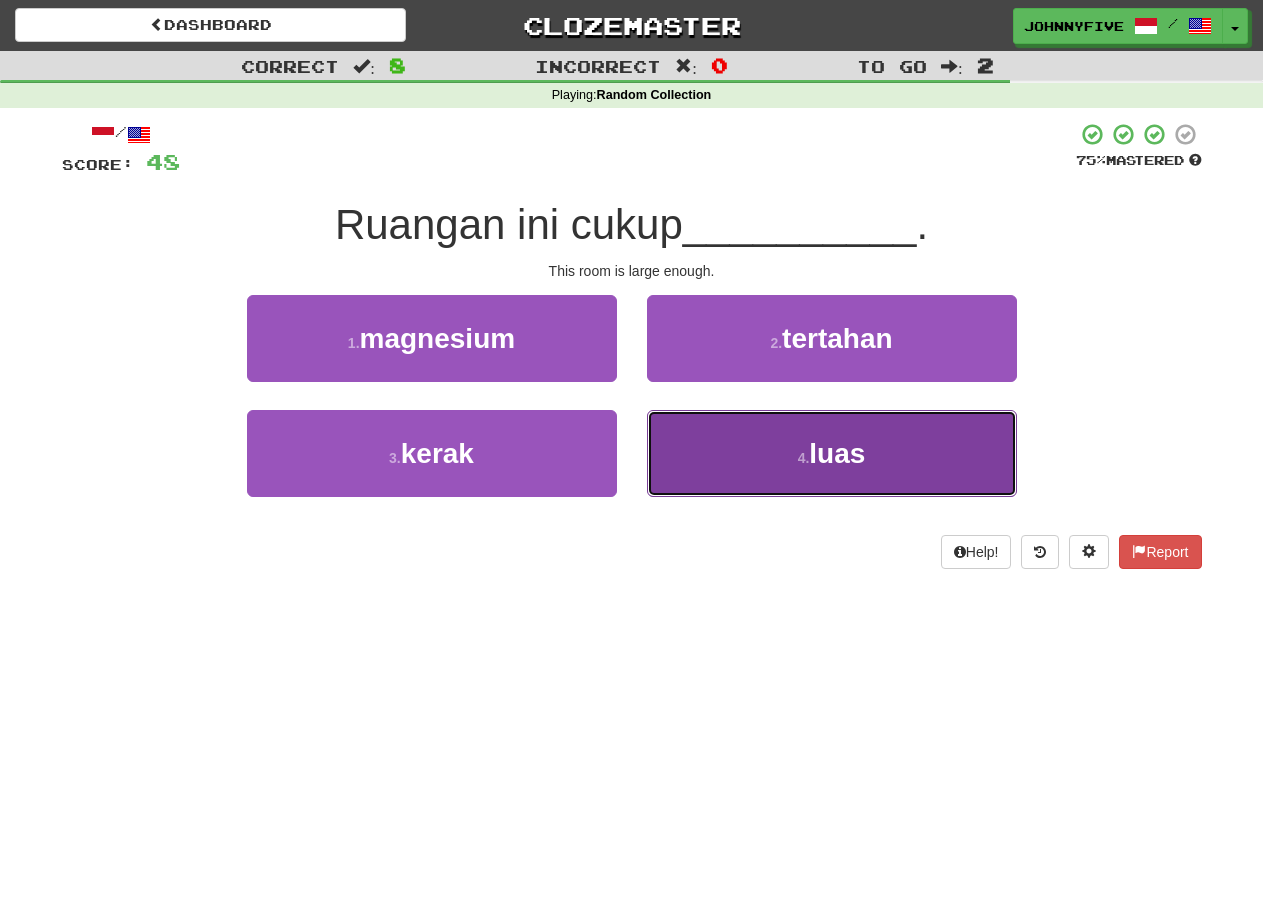 click on "[NUMBER] .  luas" at bounding box center [832, 453] 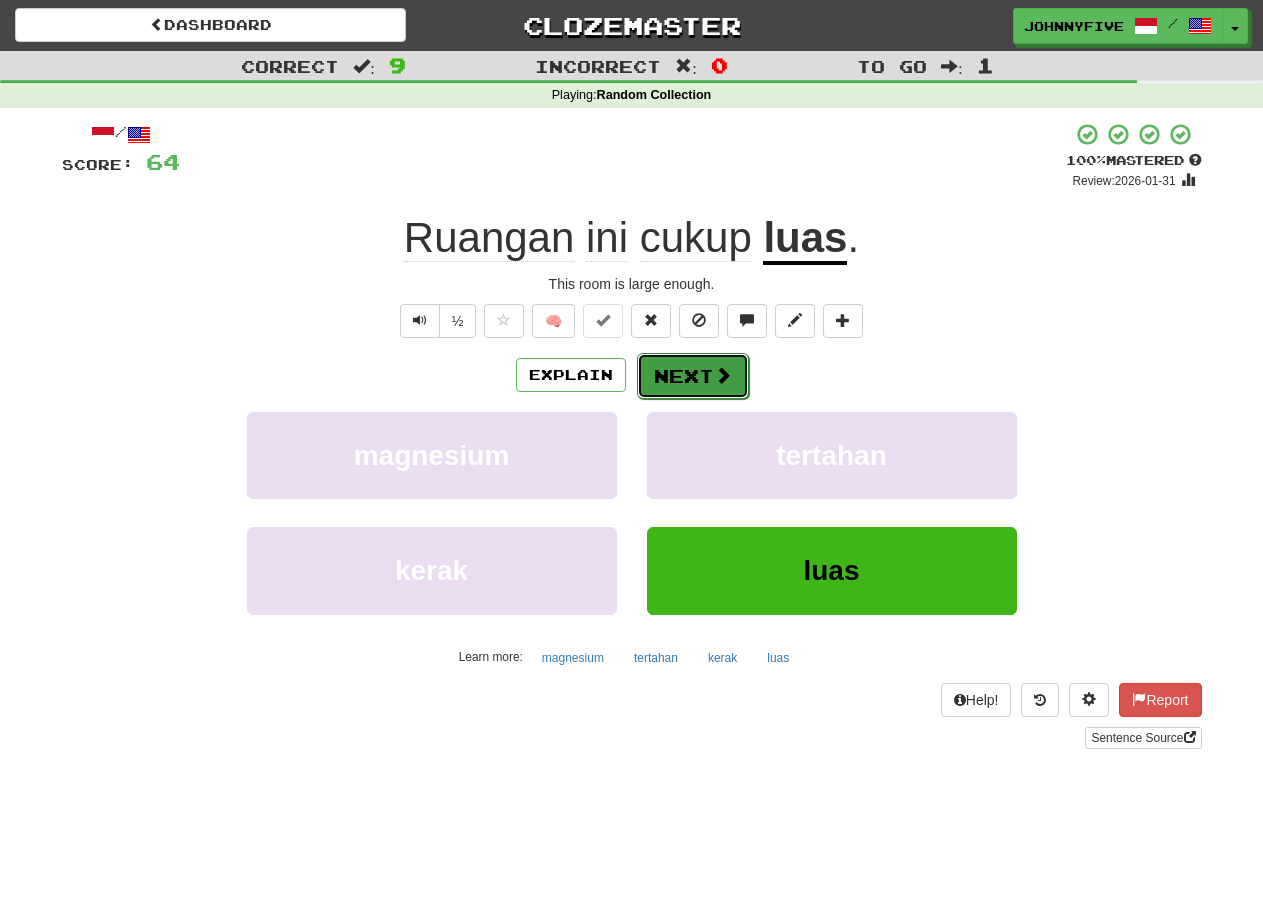 click on "Next" at bounding box center (693, 376) 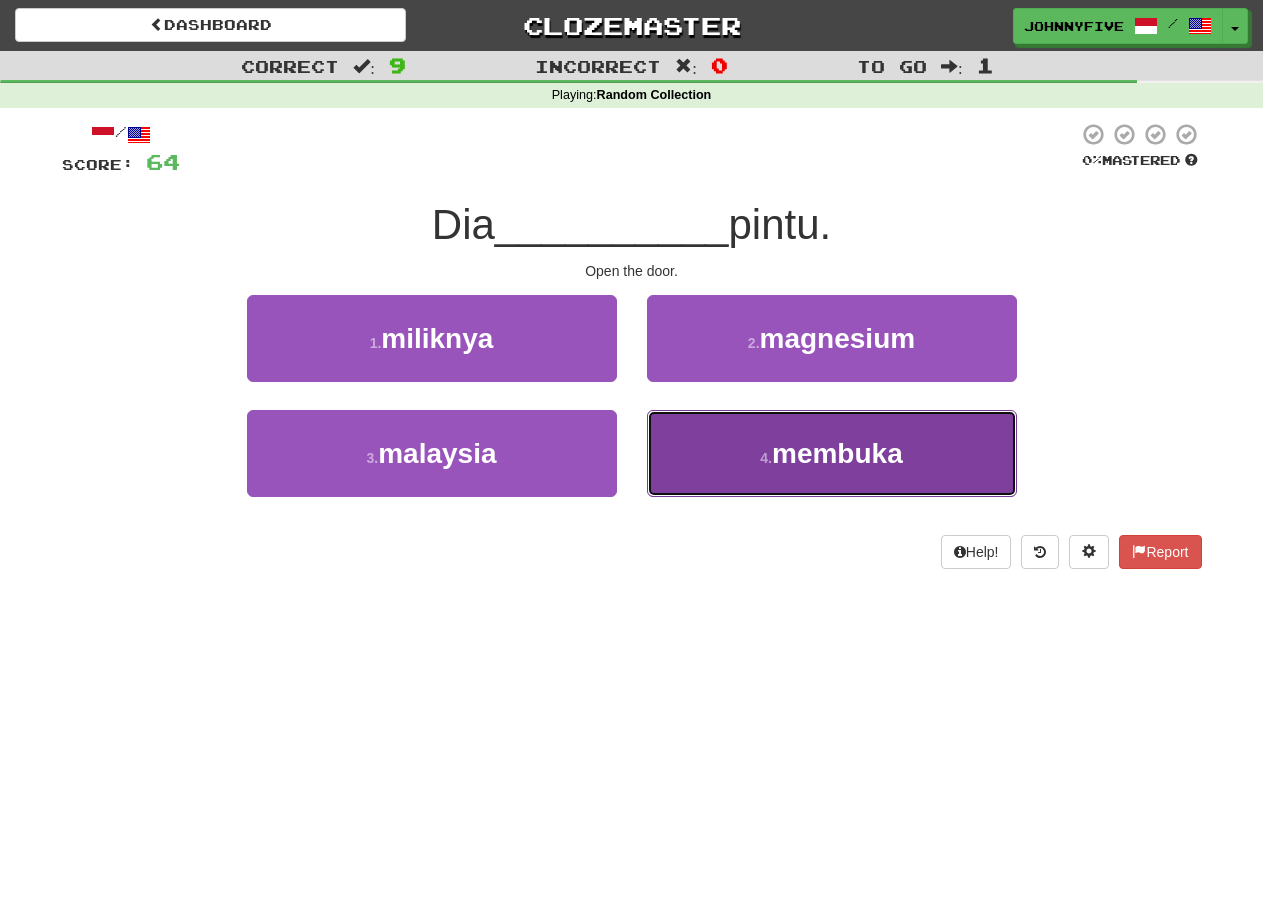 click on "membuka" at bounding box center [837, 453] 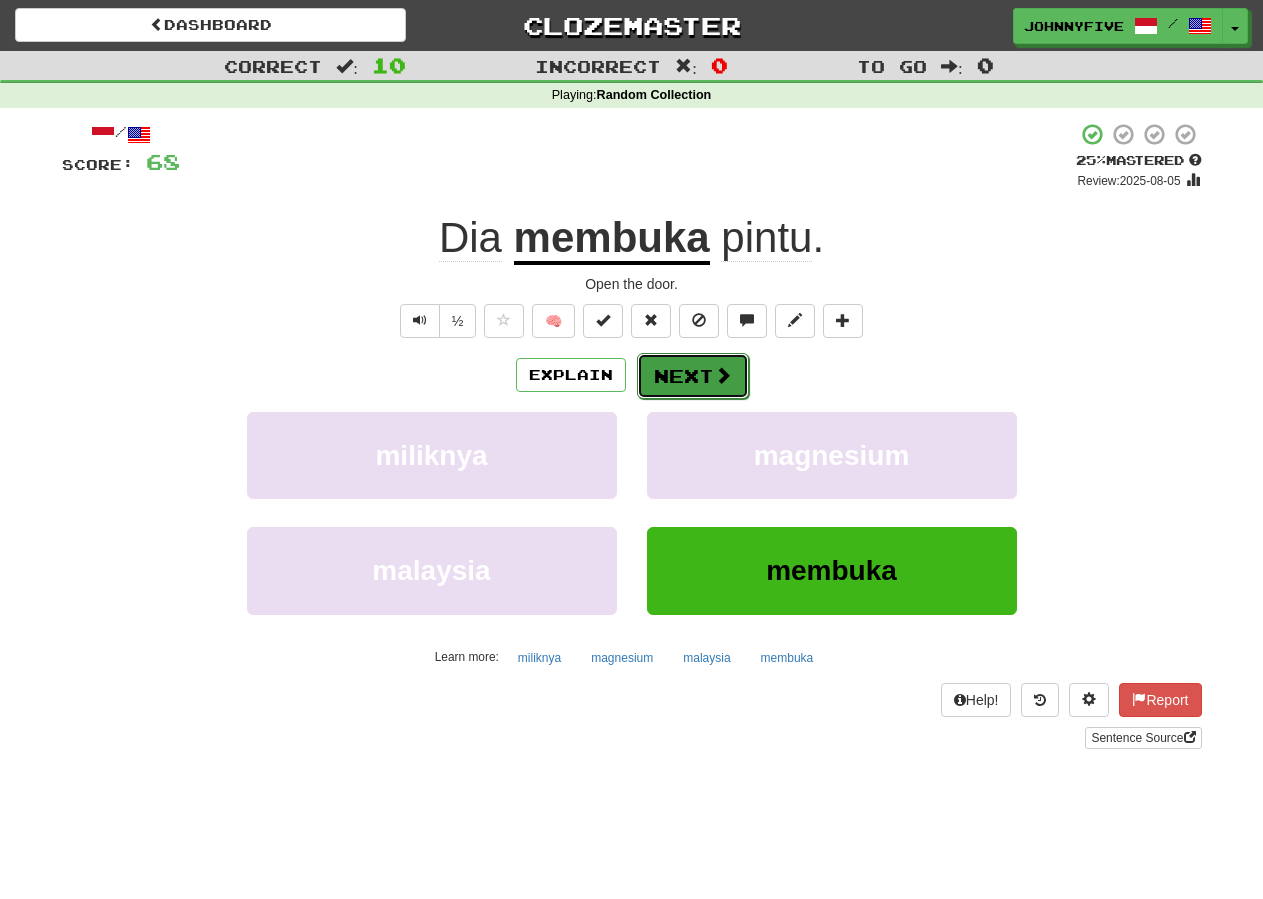 click on "Next" at bounding box center [693, 376] 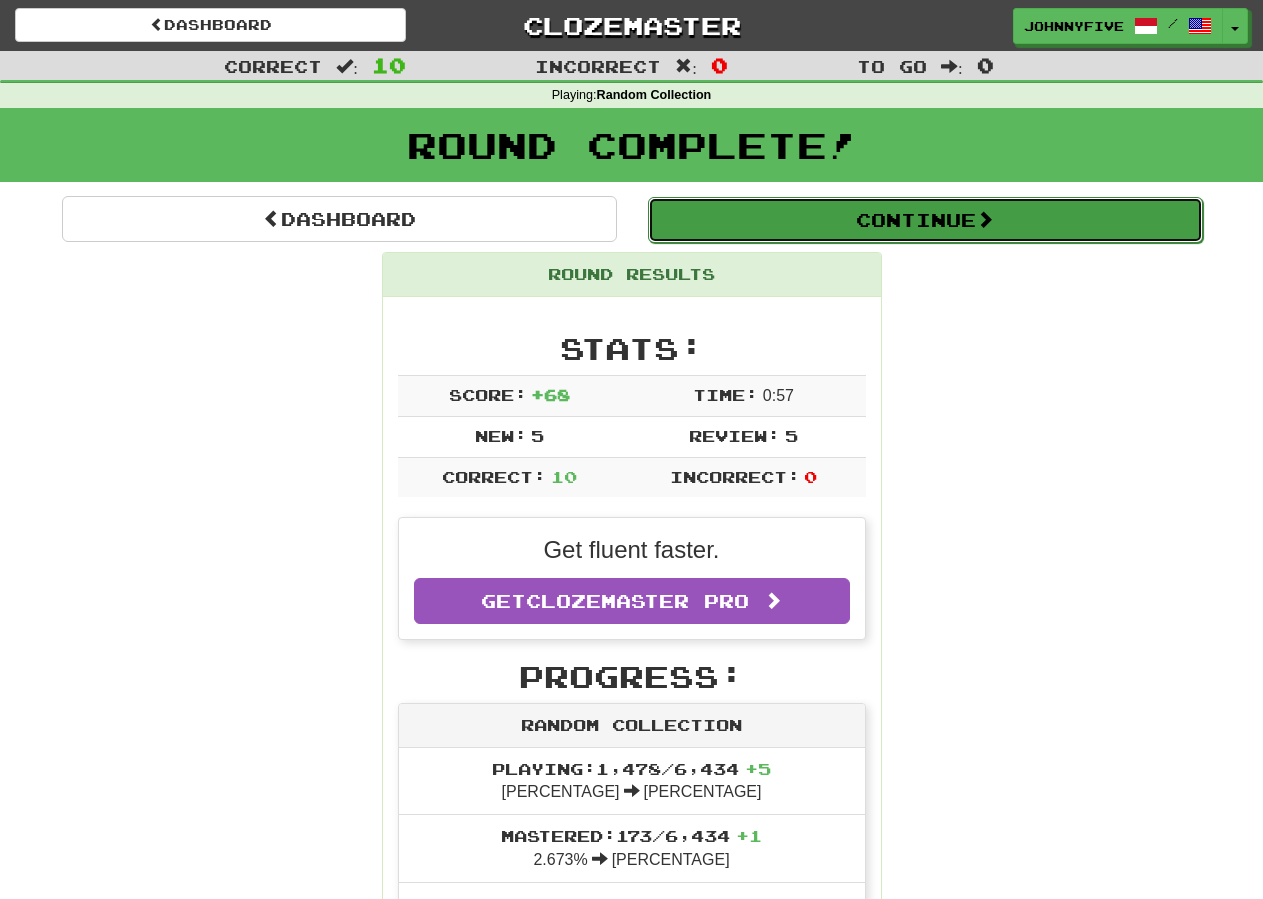click on "Continue" at bounding box center [925, 220] 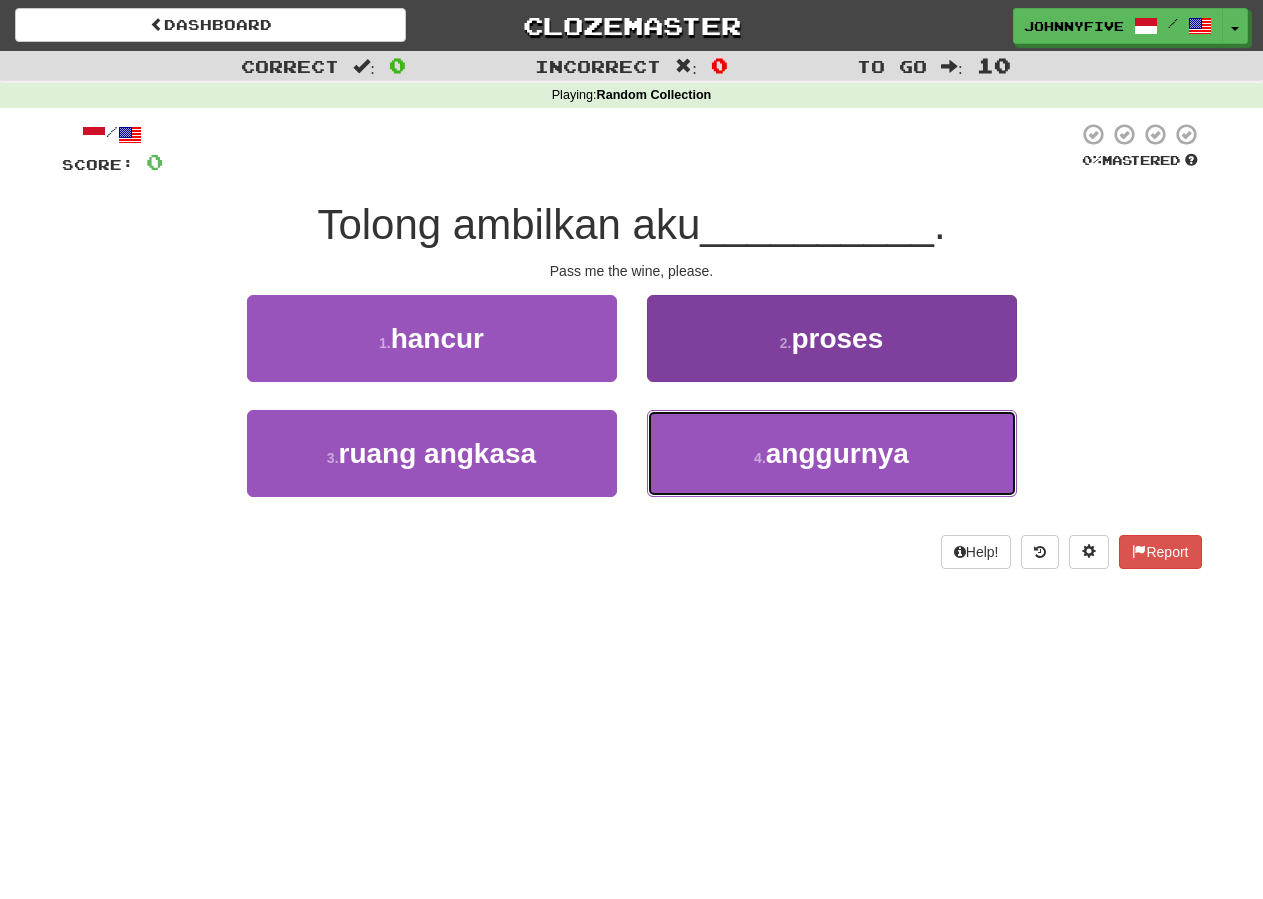 click on "anggurnya" at bounding box center (837, 453) 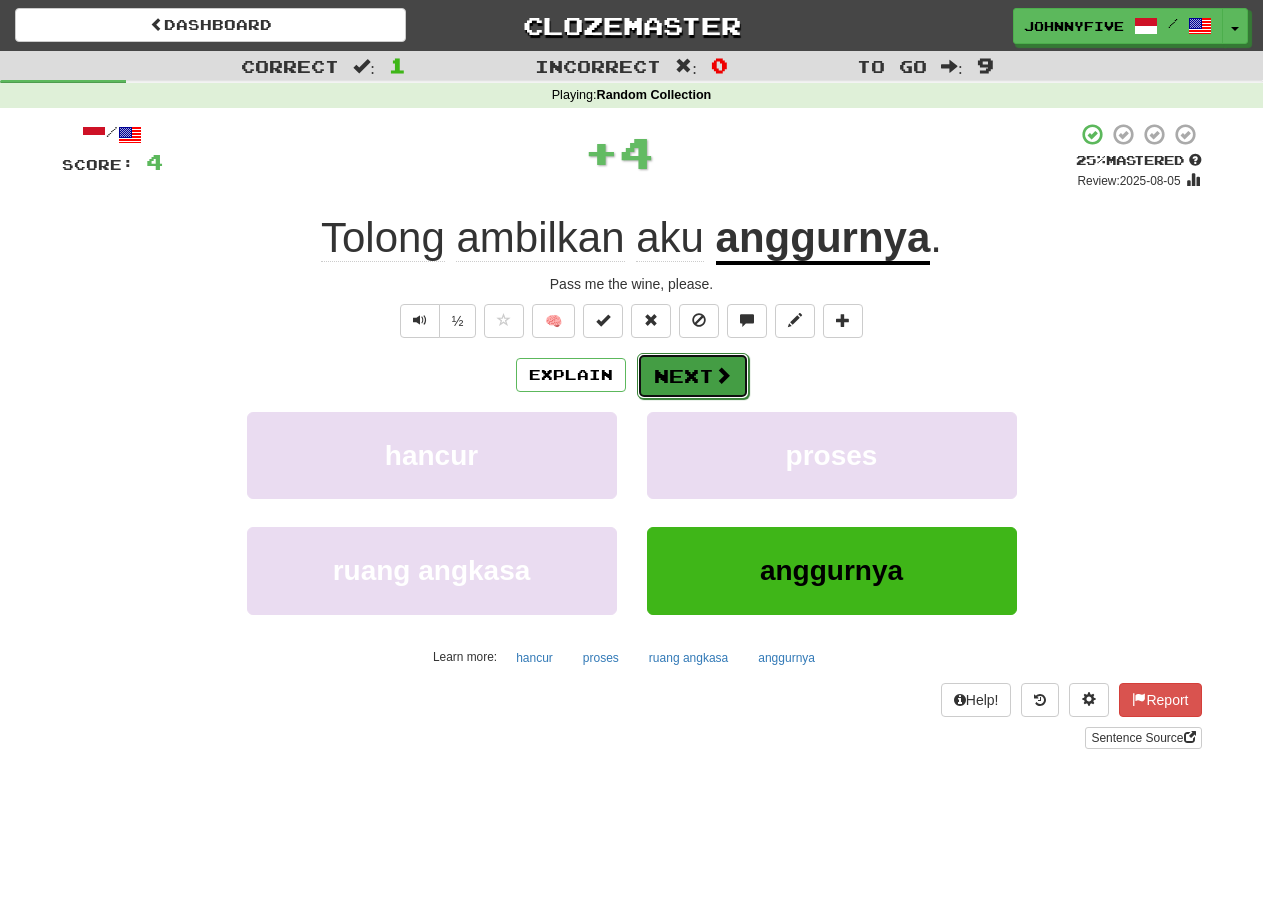 click on "Next" at bounding box center [693, 376] 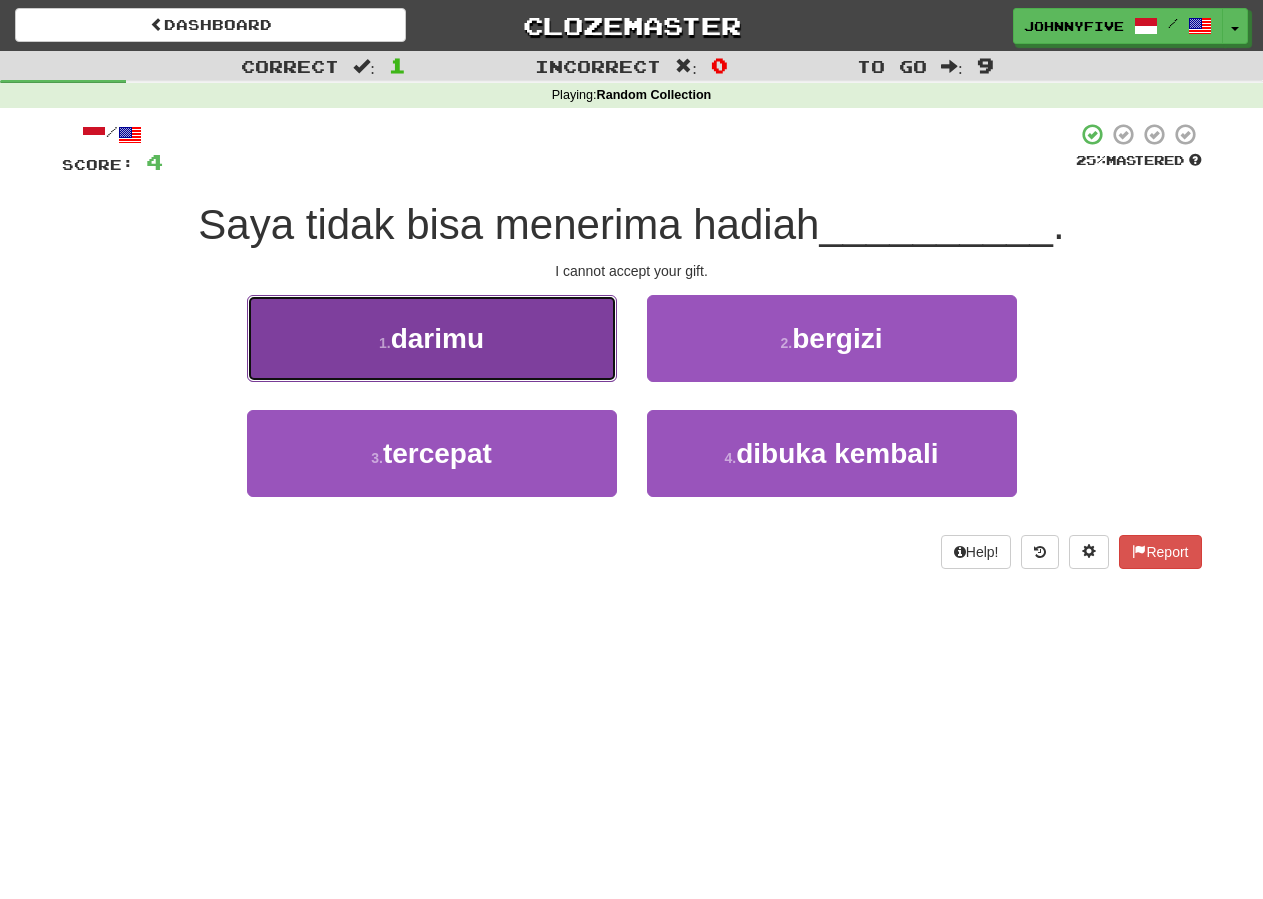 click on "[NUMBER] .  darimu" at bounding box center (432, 338) 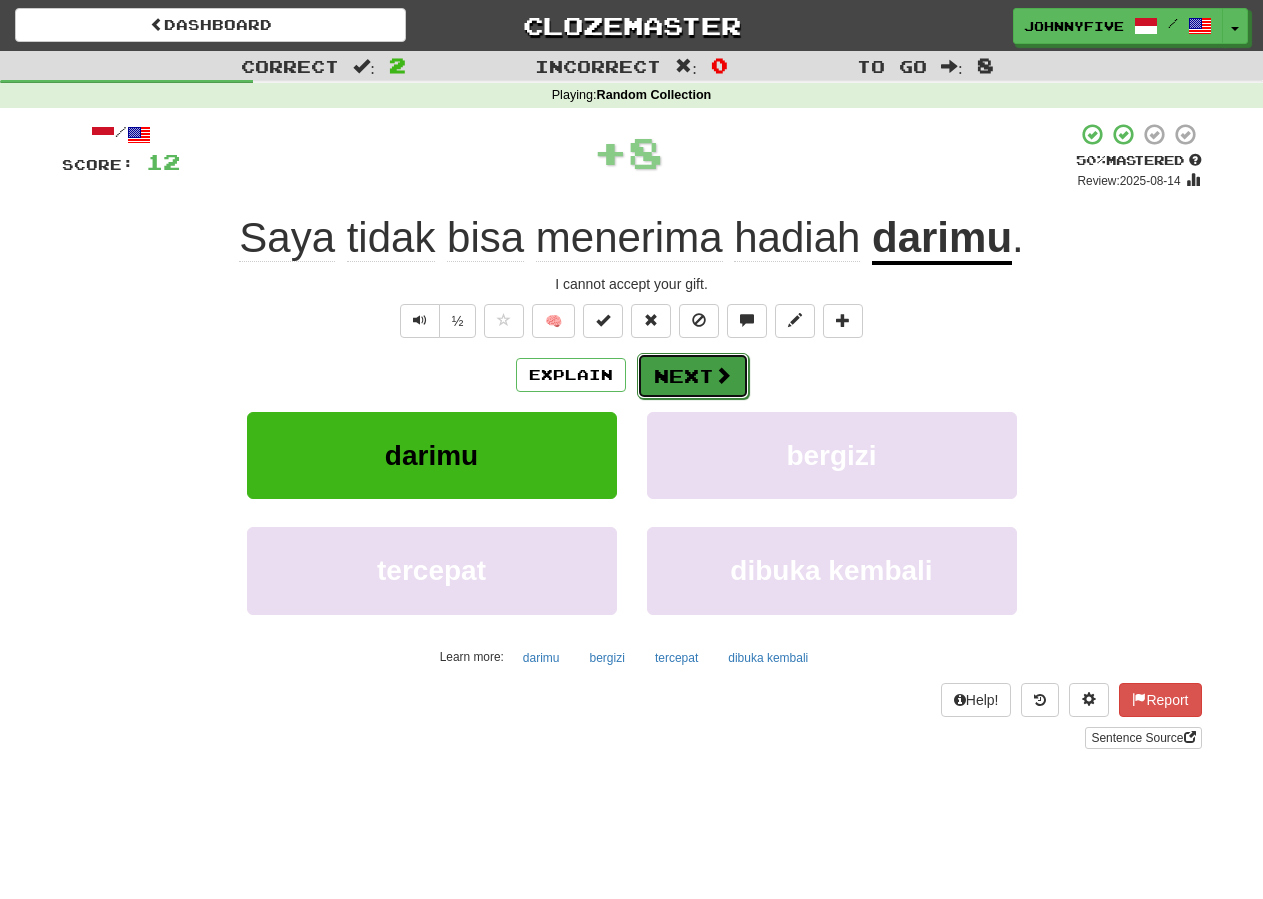 click on "Next" at bounding box center [693, 376] 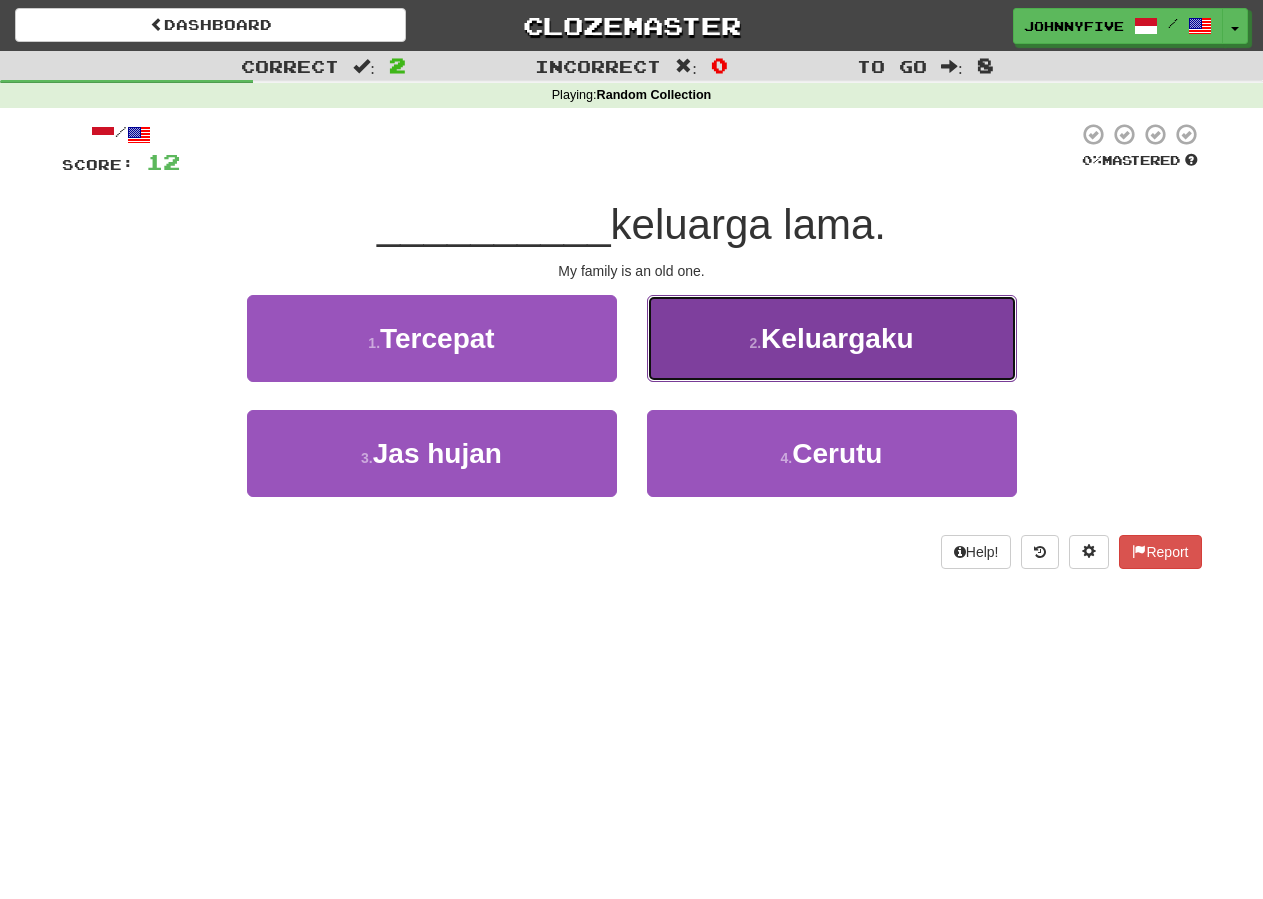 click on "Keluargaku" at bounding box center (837, 338) 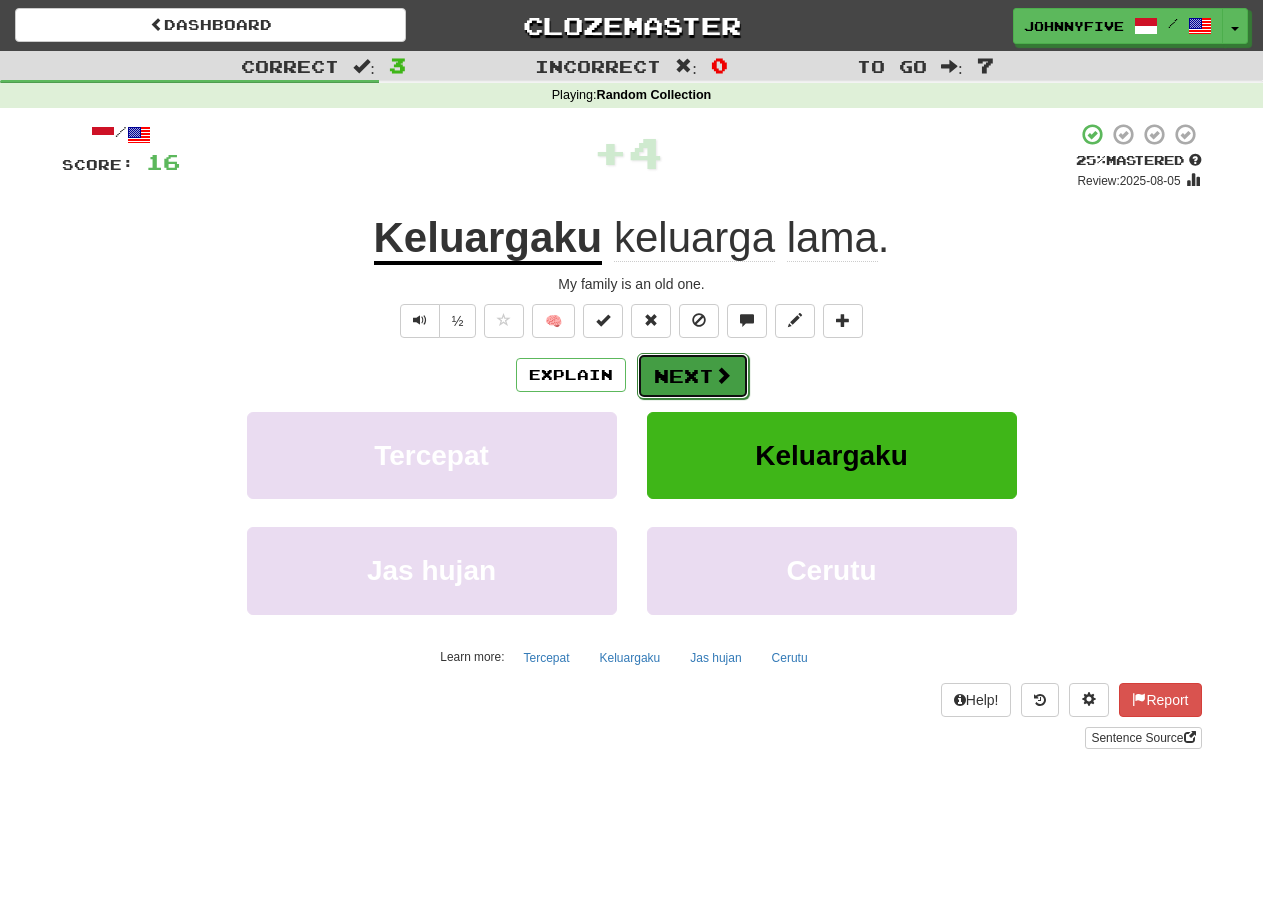 click on "Next" at bounding box center (693, 376) 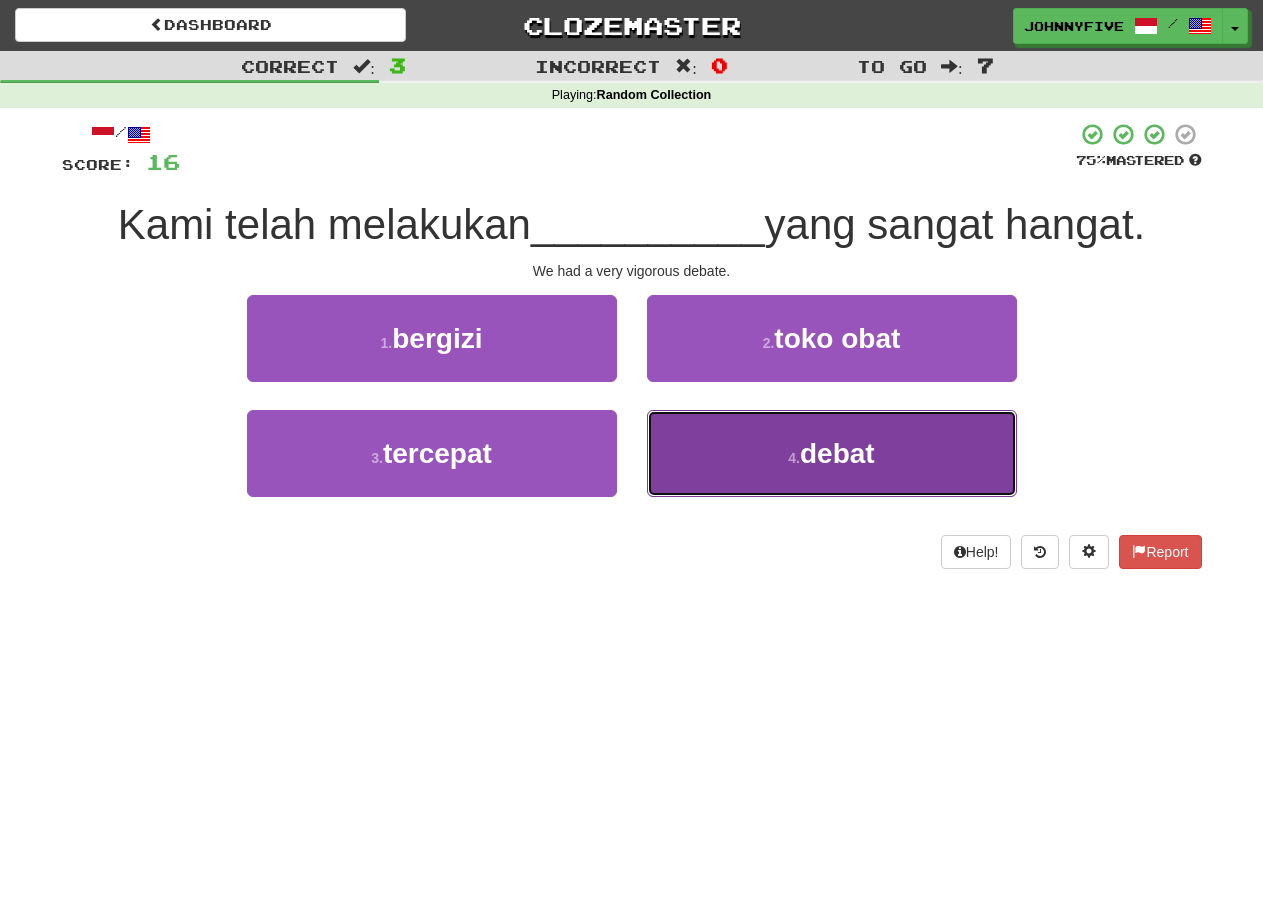 click on "debat" at bounding box center [837, 453] 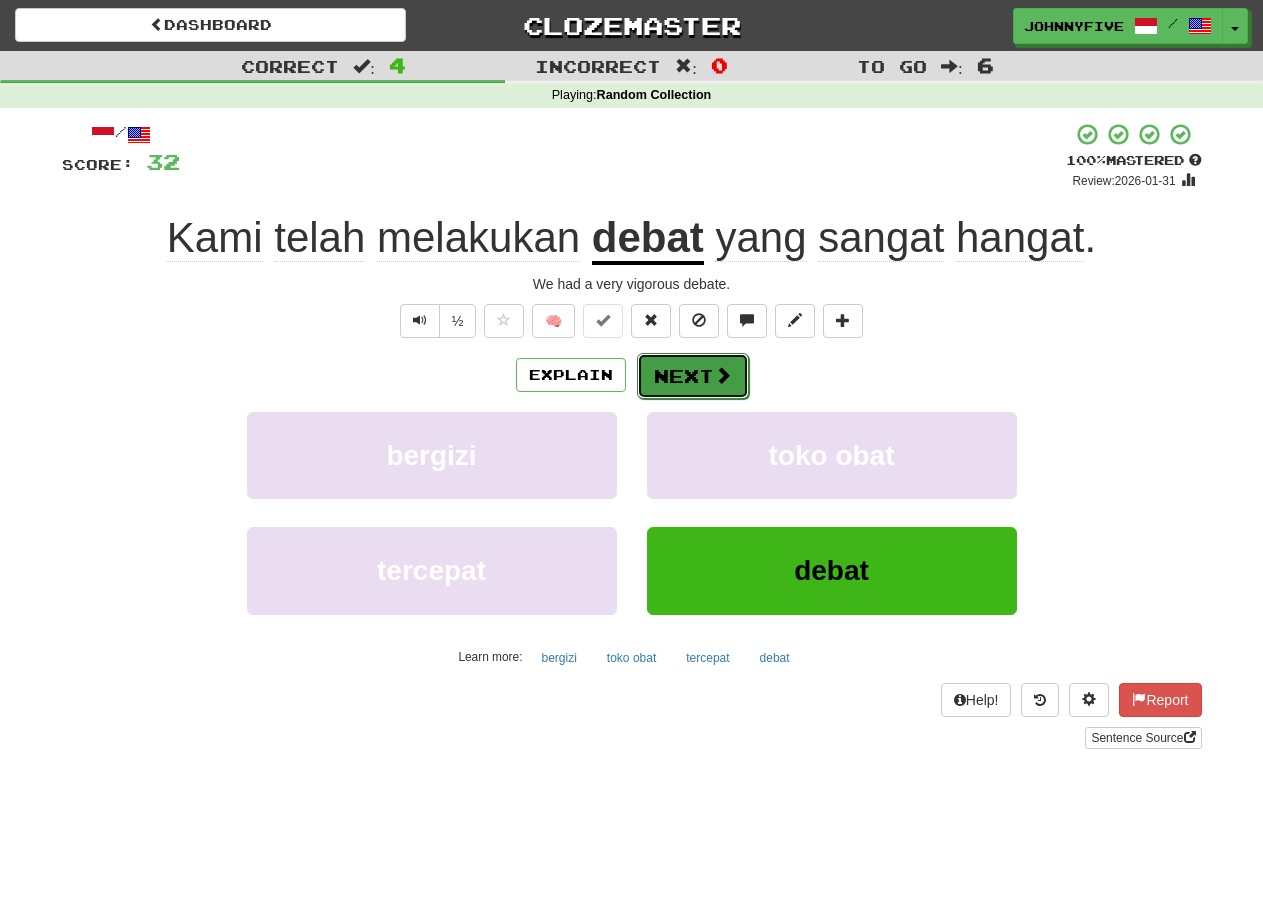 click on "Next" at bounding box center (693, 376) 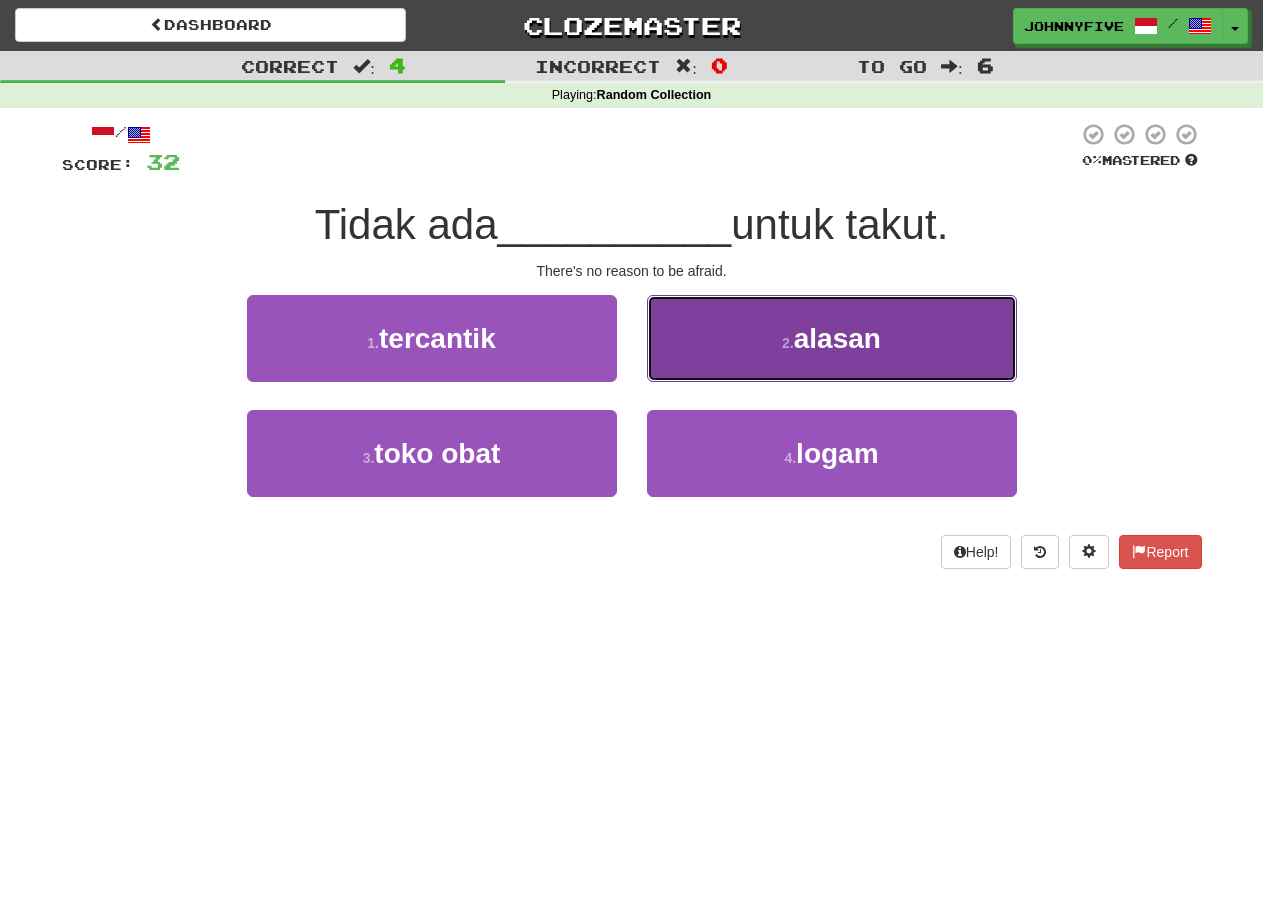 click on "alasan" at bounding box center [837, 338] 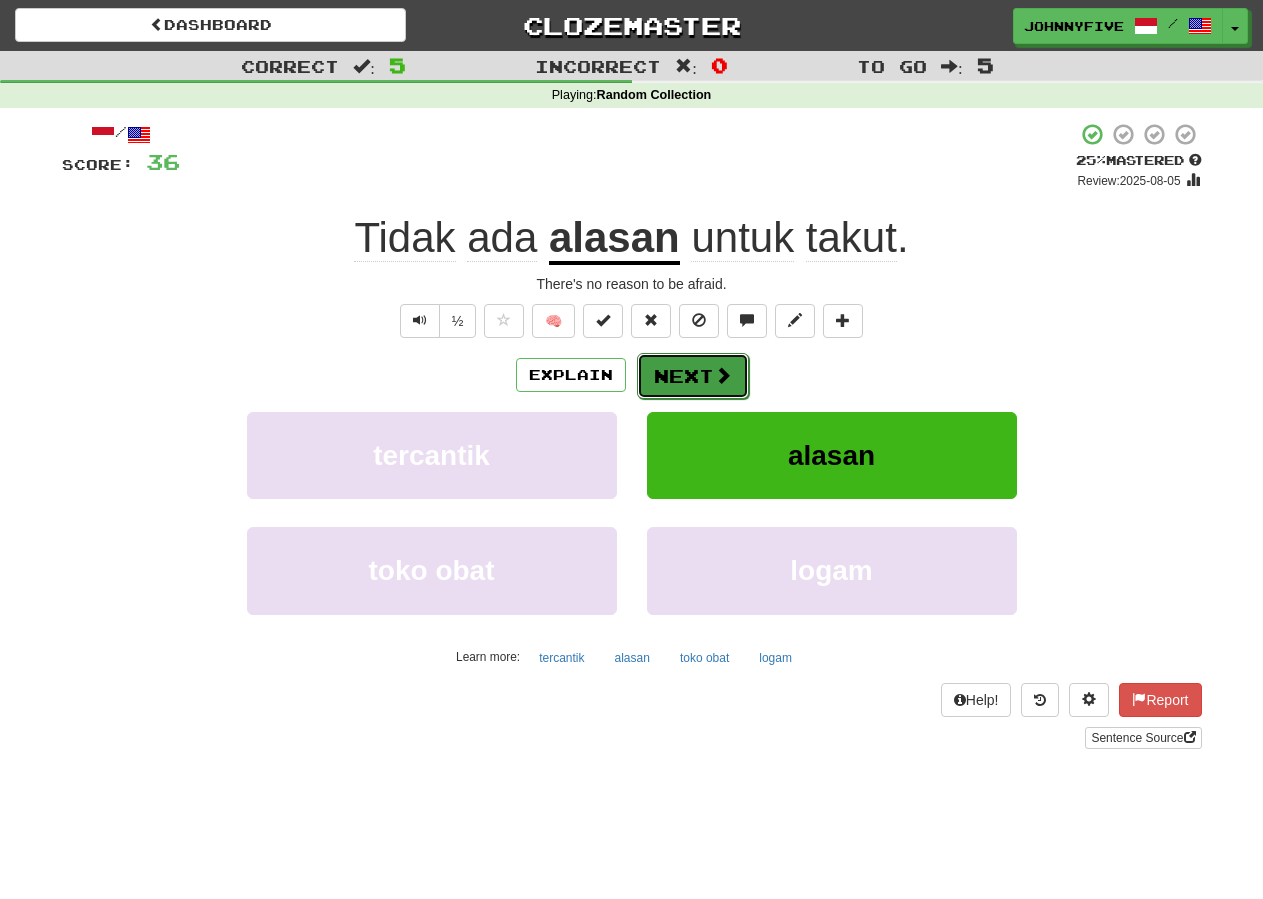 click at bounding box center [723, 375] 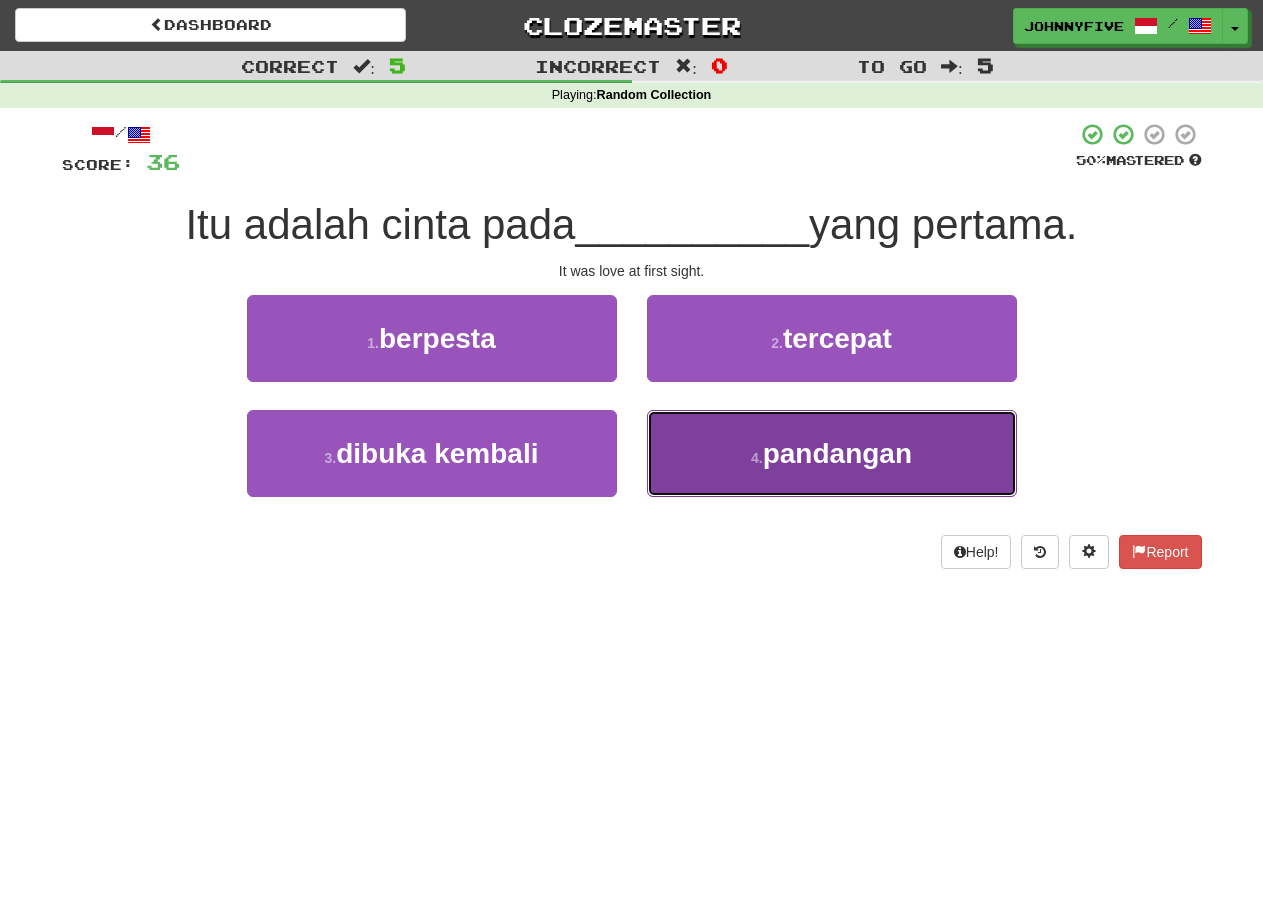 click on "pandangan" at bounding box center (837, 453) 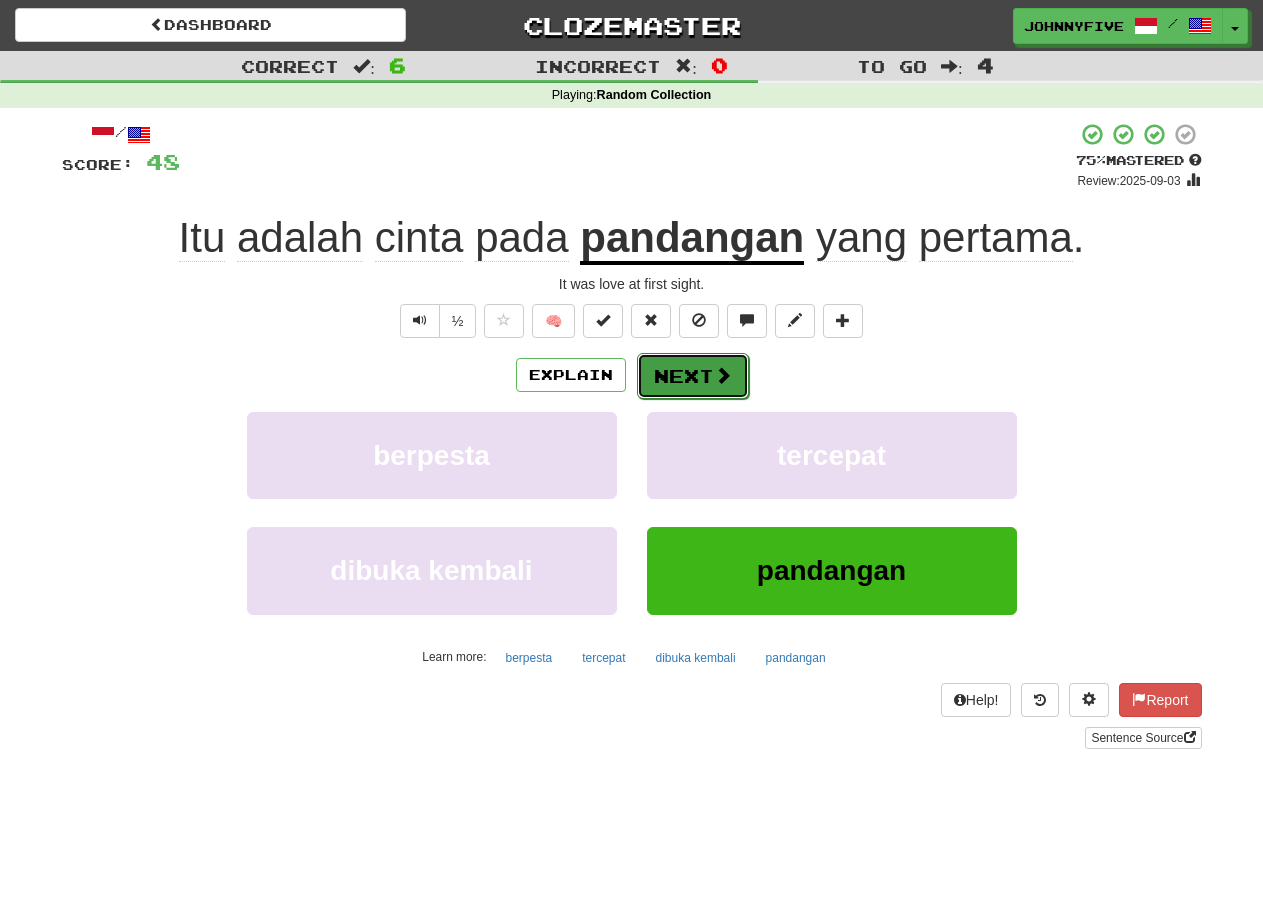 click on "Next" at bounding box center (693, 376) 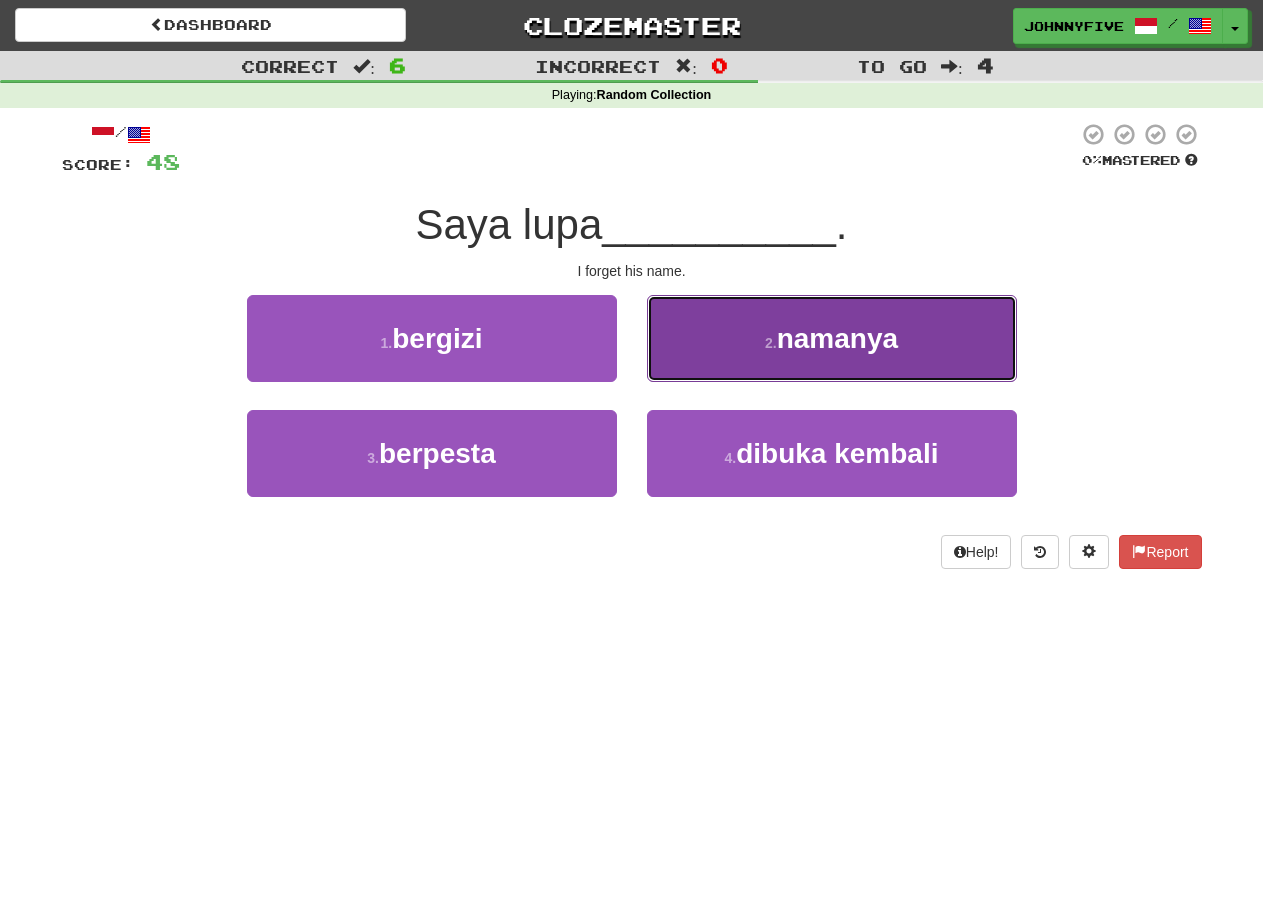 click on "namanya" at bounding box center (837, 338) 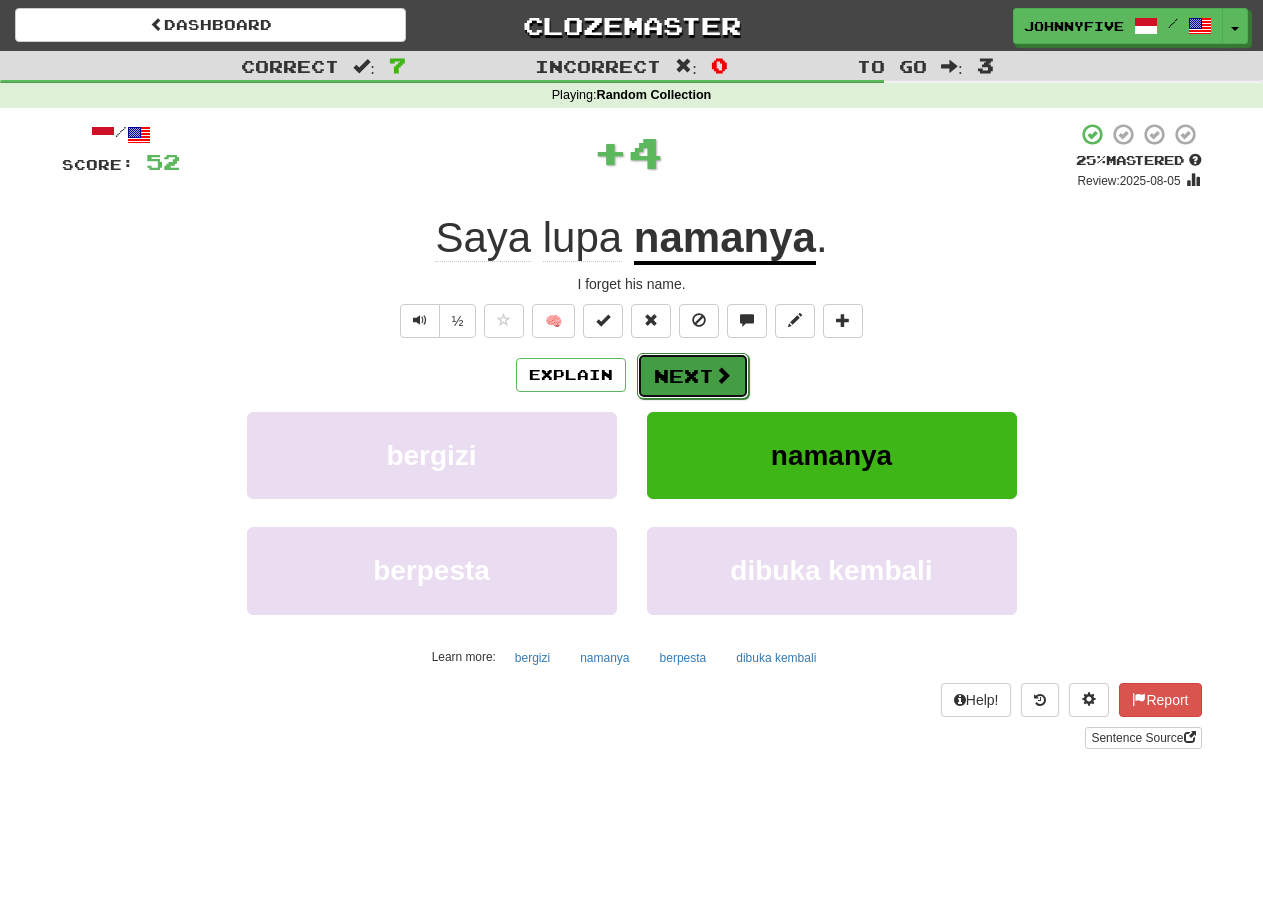 click on "Next" at bounding box center (693, 376) 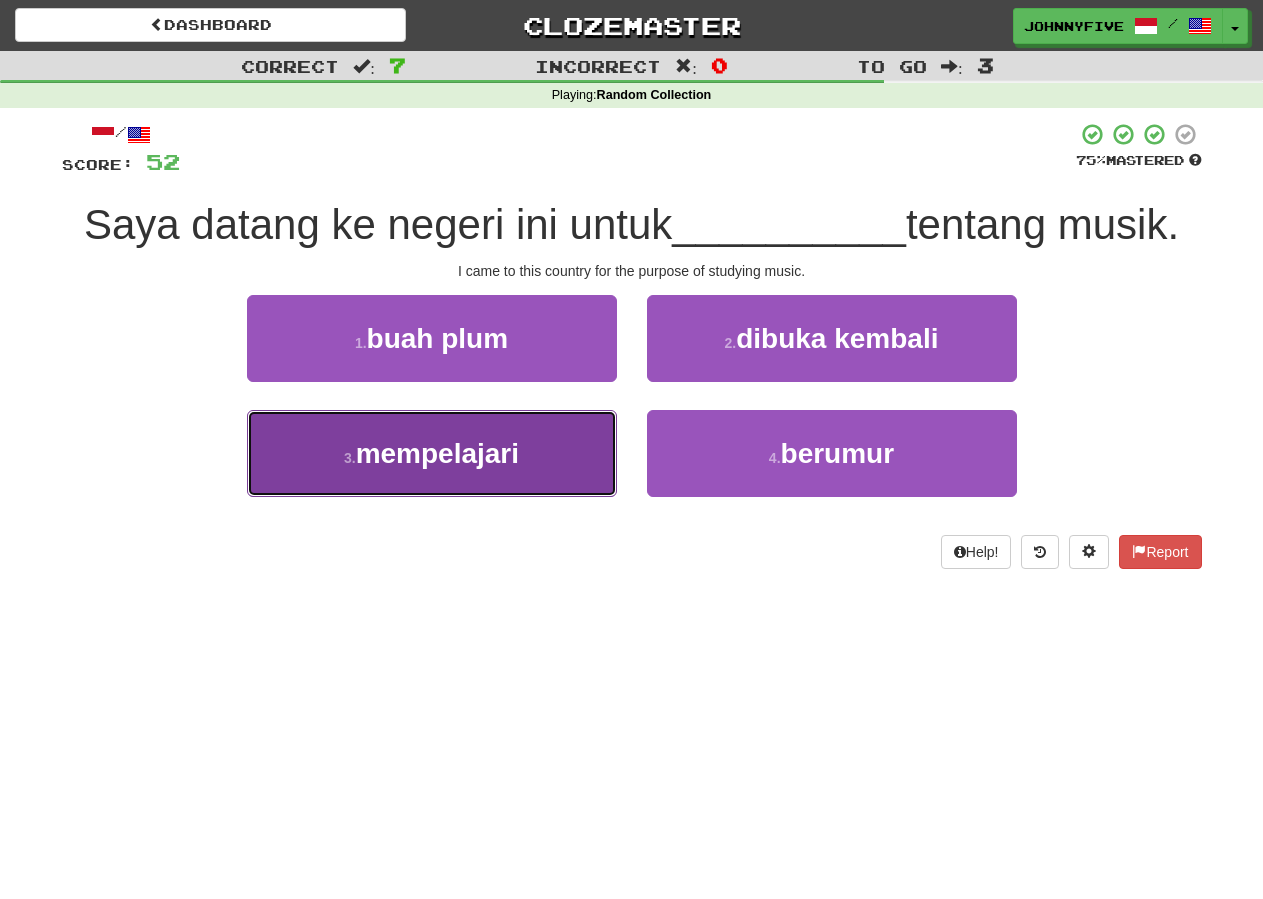 click on "mempelajari" at bounding box center (437, 453) 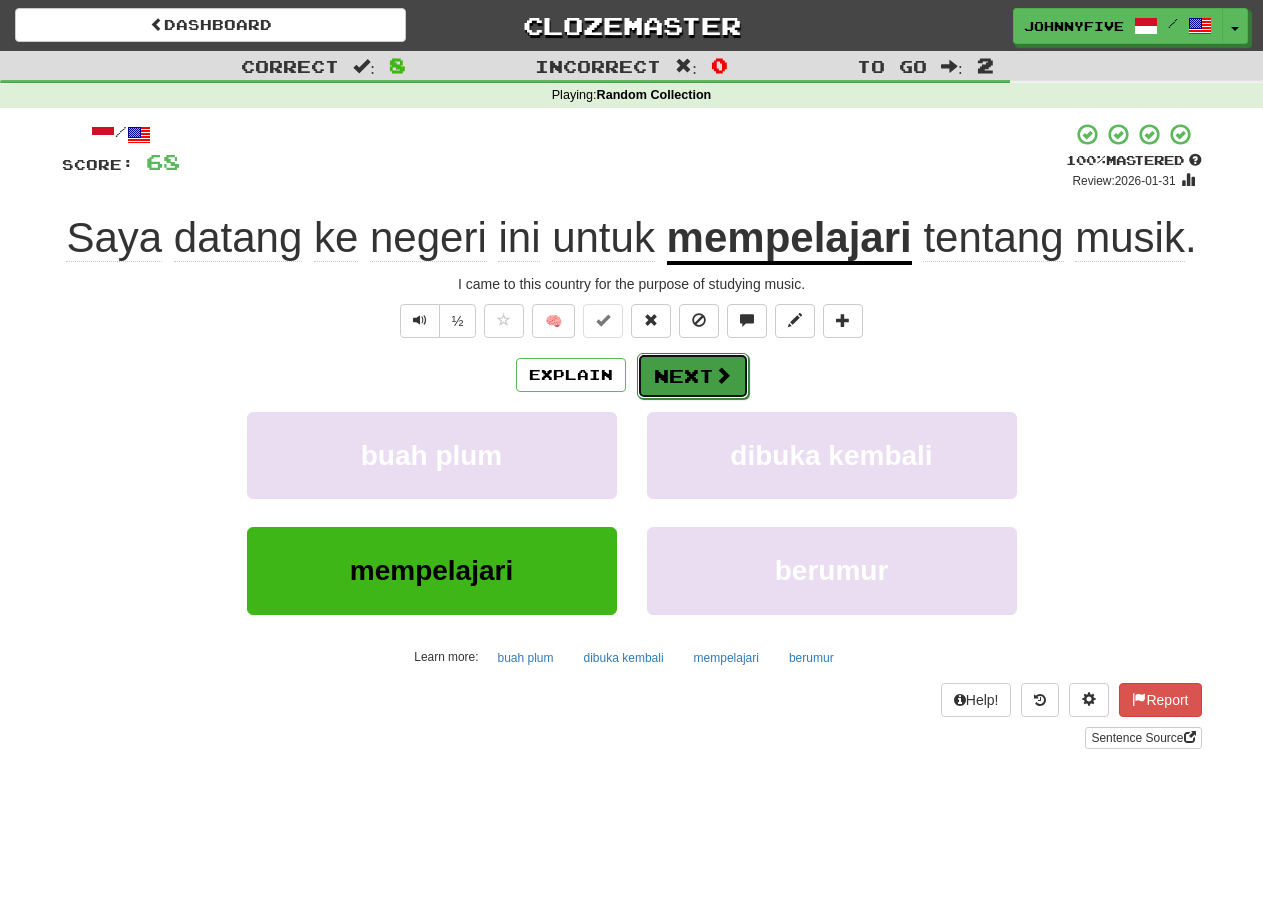 click on "Next" at bounding box center [693, 376] 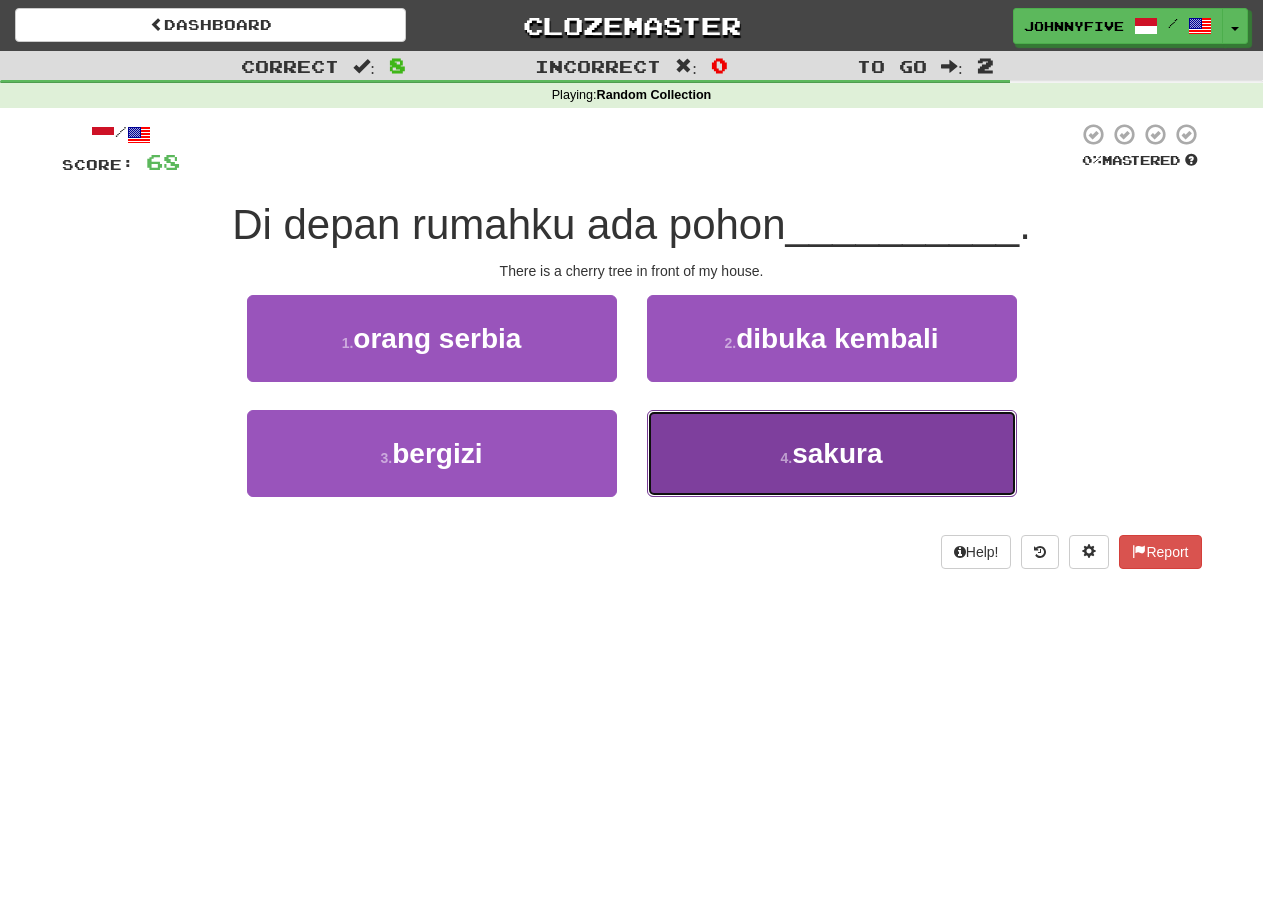 click on "[NUMBER] .  sakura" at bounding box center [832, 453] 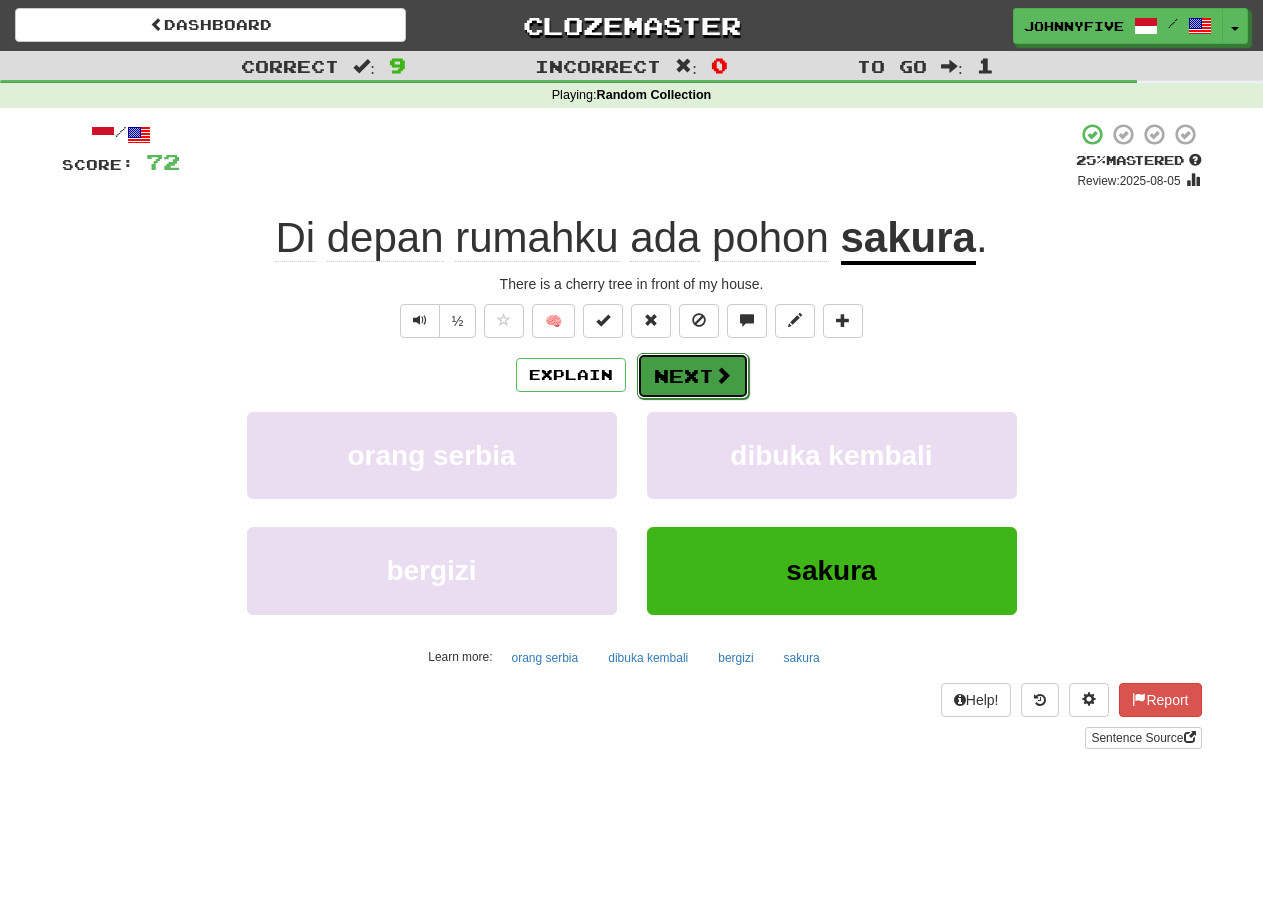 click on "Next" at bounding box center [693, 376] 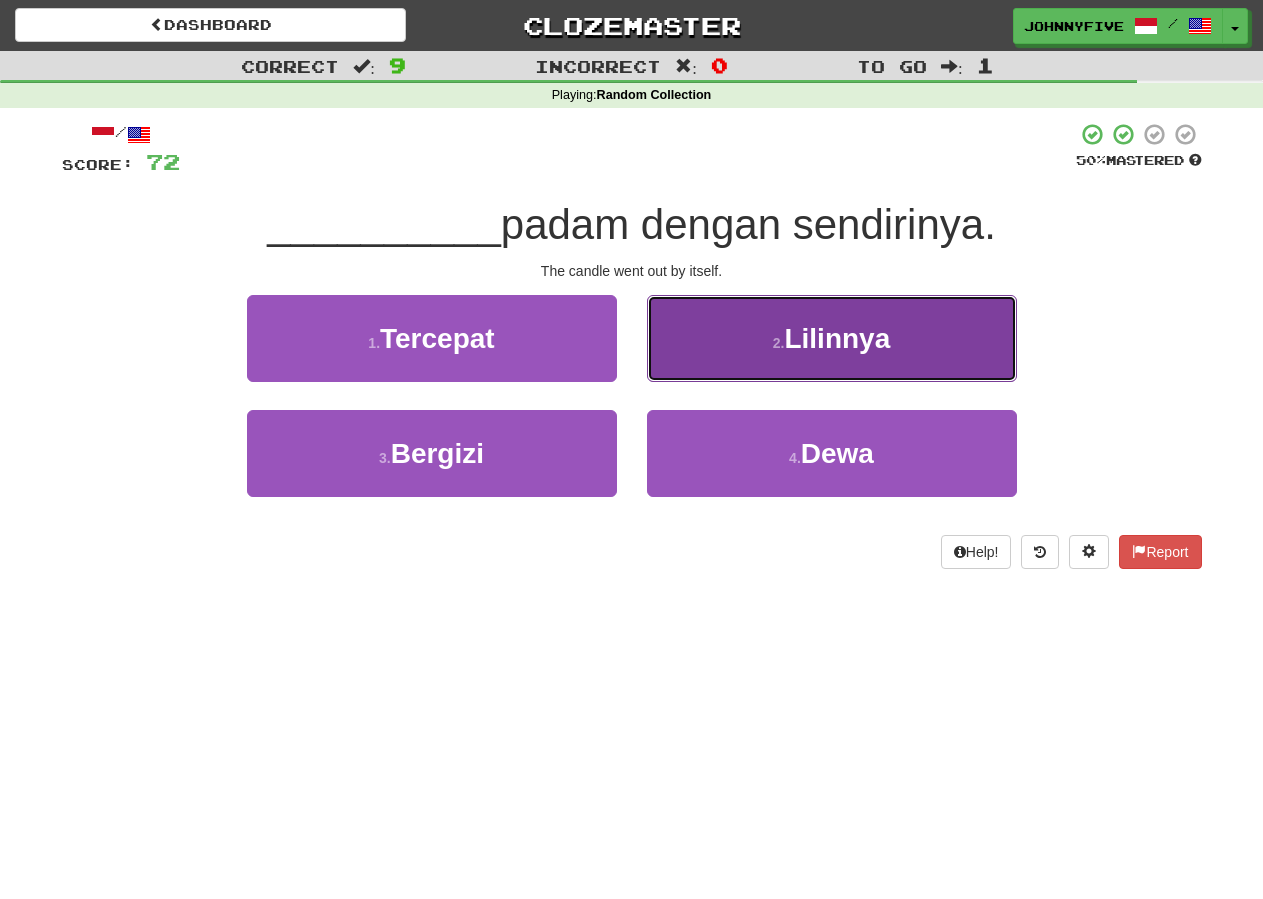 click on "Lilinnya" at bounding box center [837, 338] 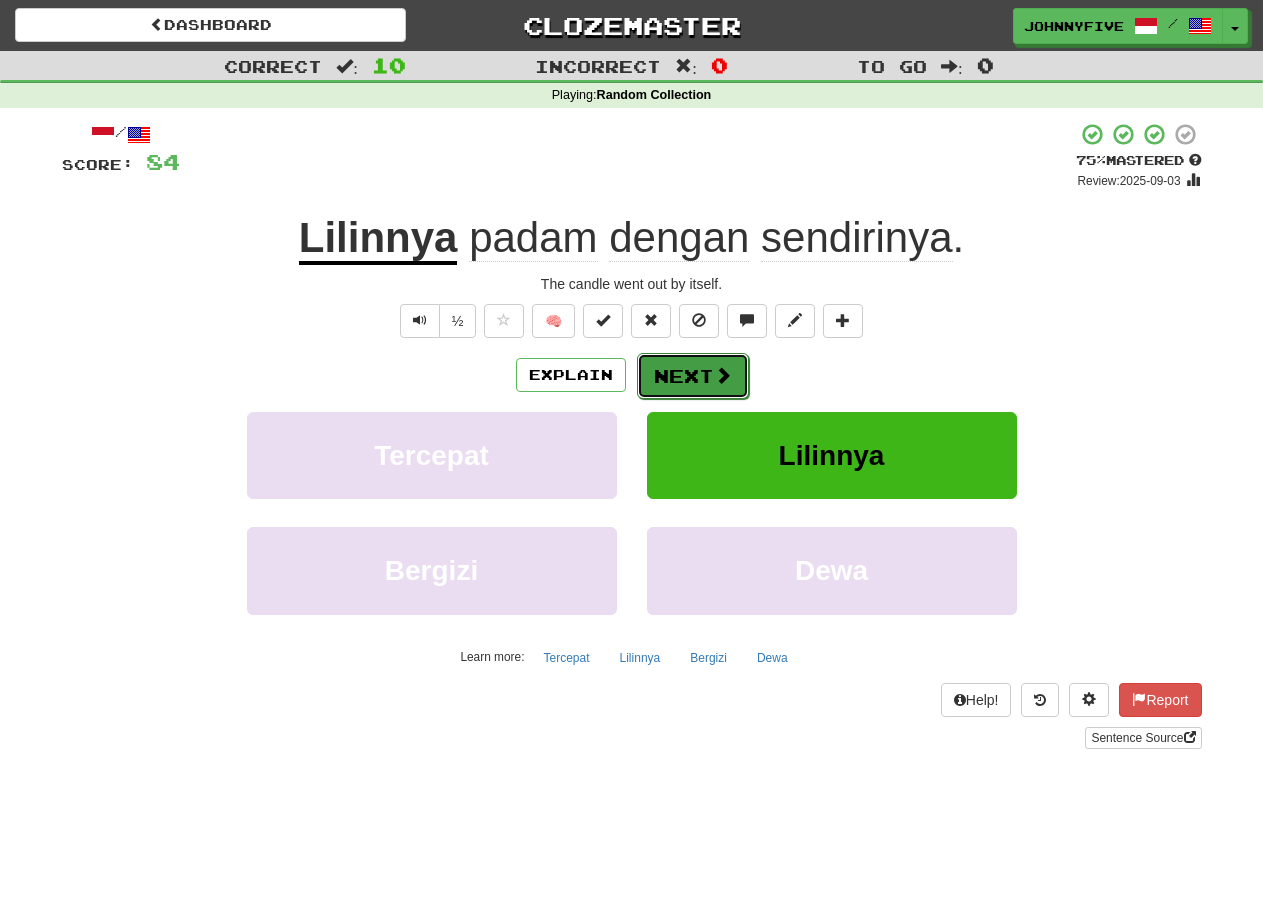 click on "Next" at bounding box center (693, 376) 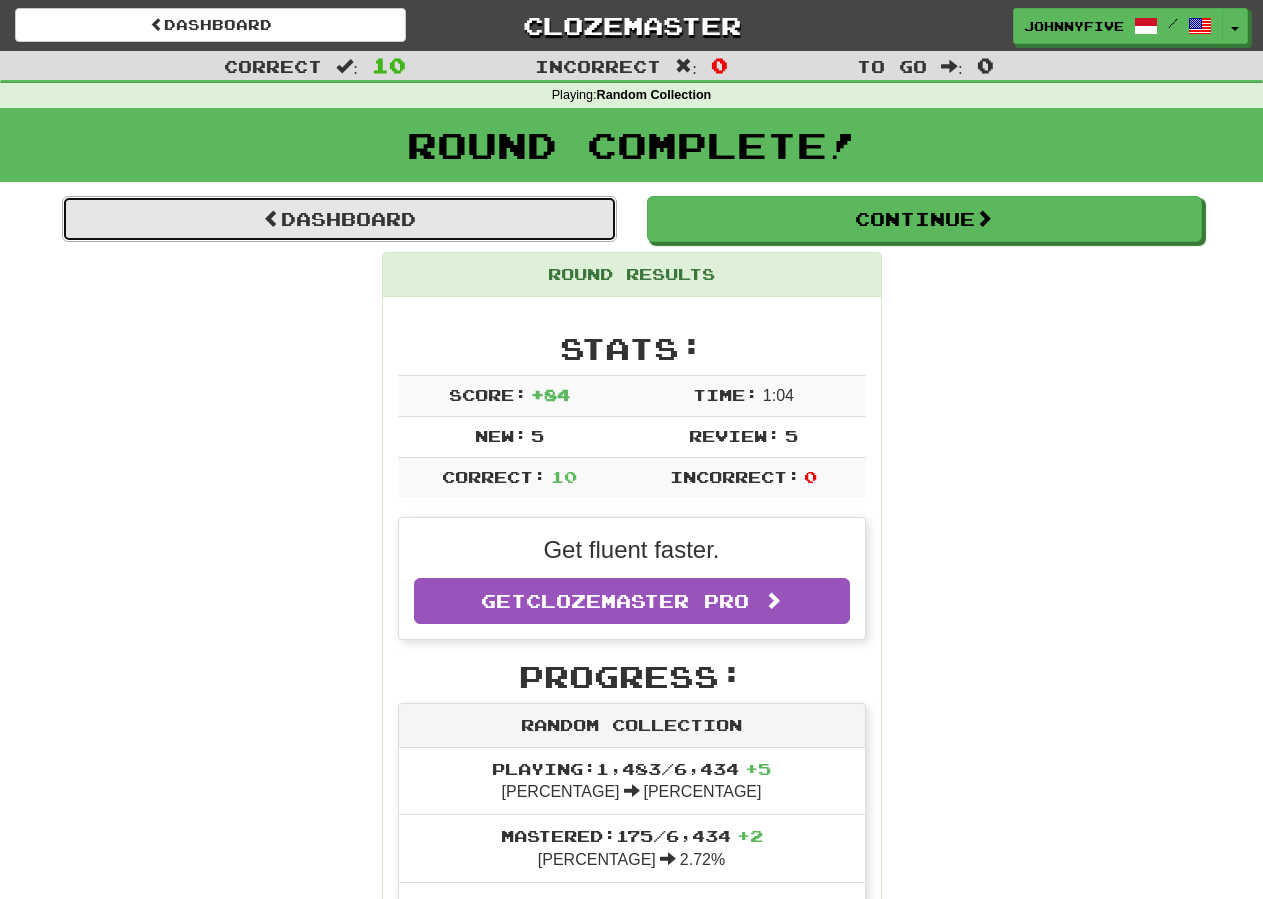 click on "Dashboard" at bounding box center [339, 219] 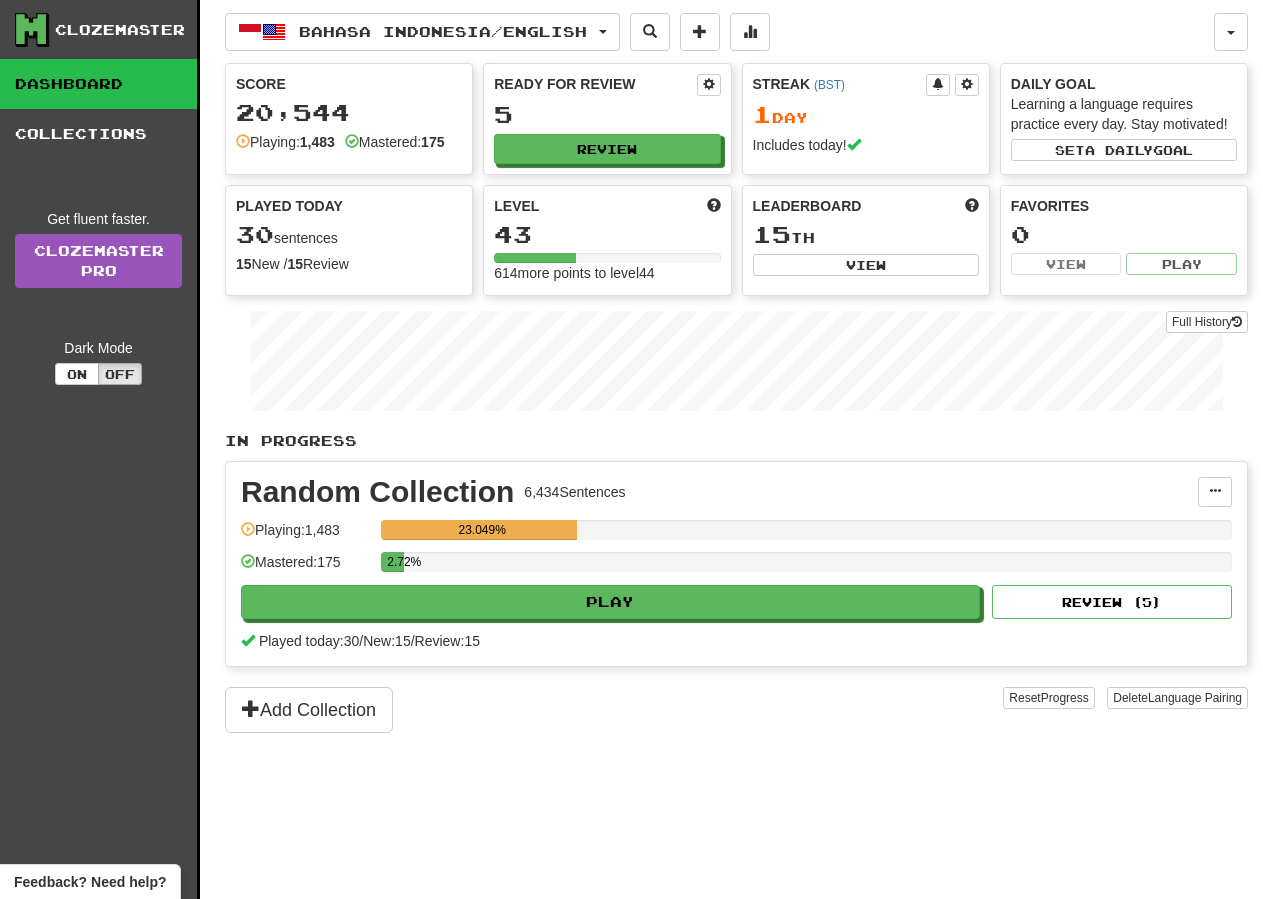 scroll, scrollTop: 0, scrollLeft: 0, axis: both 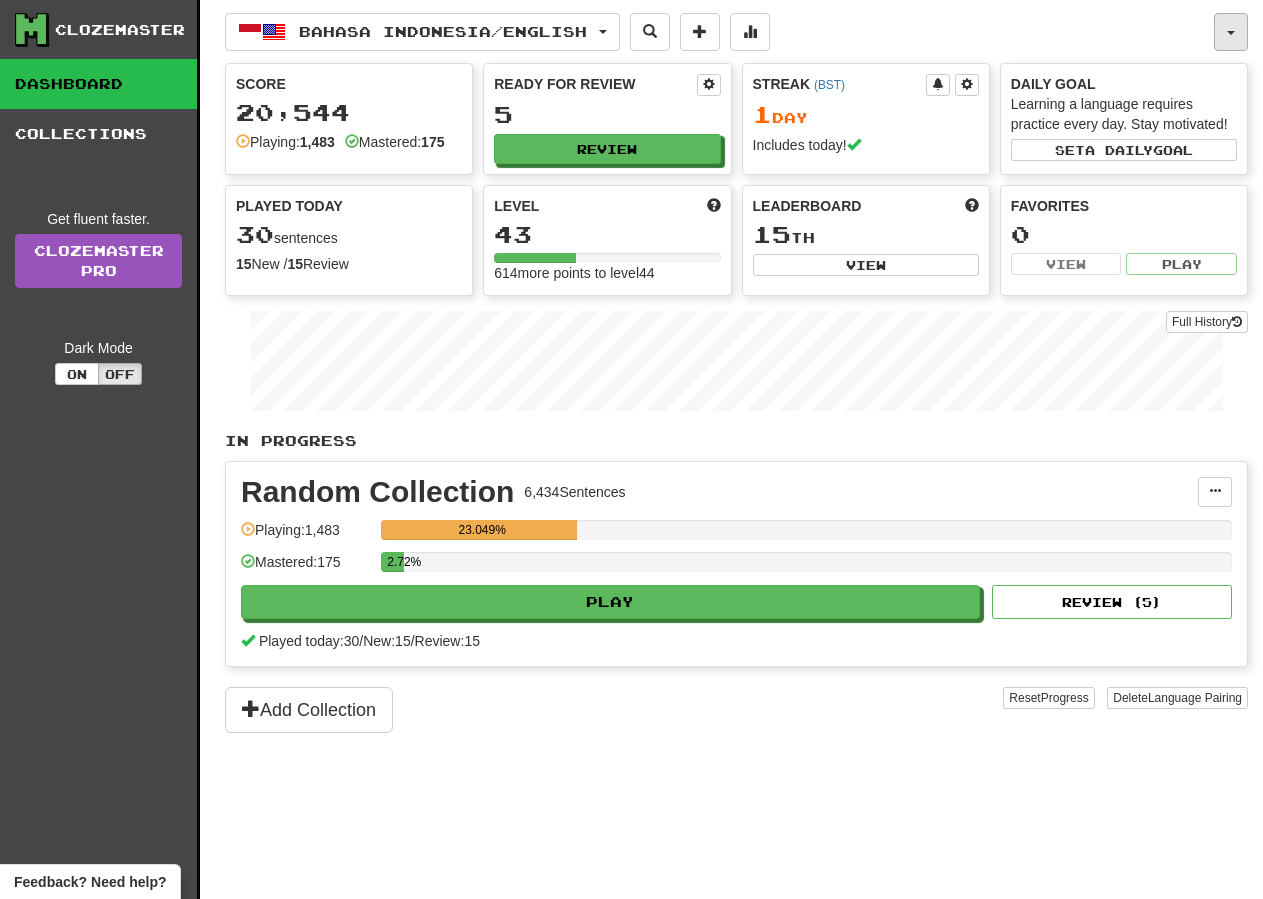 click at bounding box center (1231, 33) 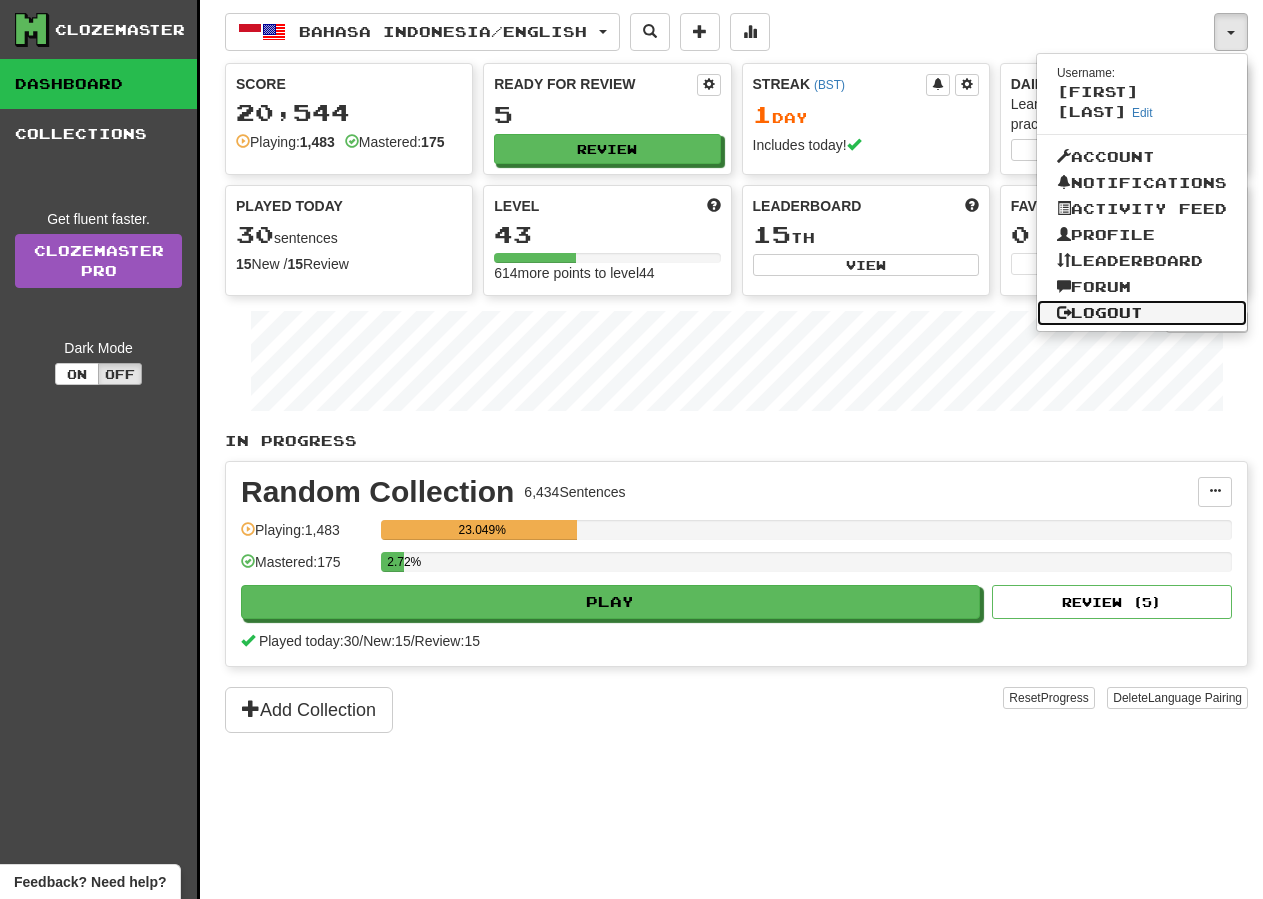 click on "Logout" at bounding box center [1142, 313] 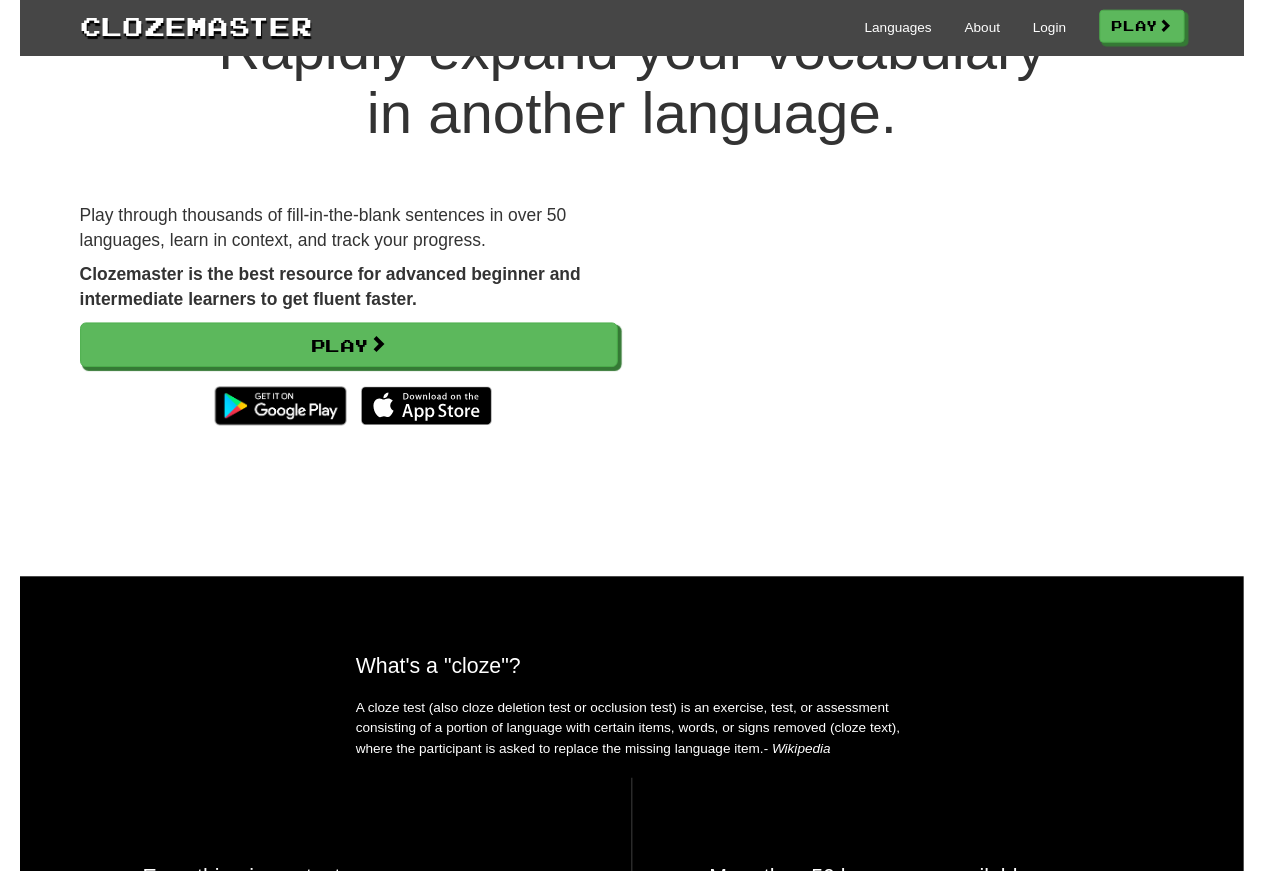 scroll, scrollTop: 0, scrollLeft: 0, axis: both 